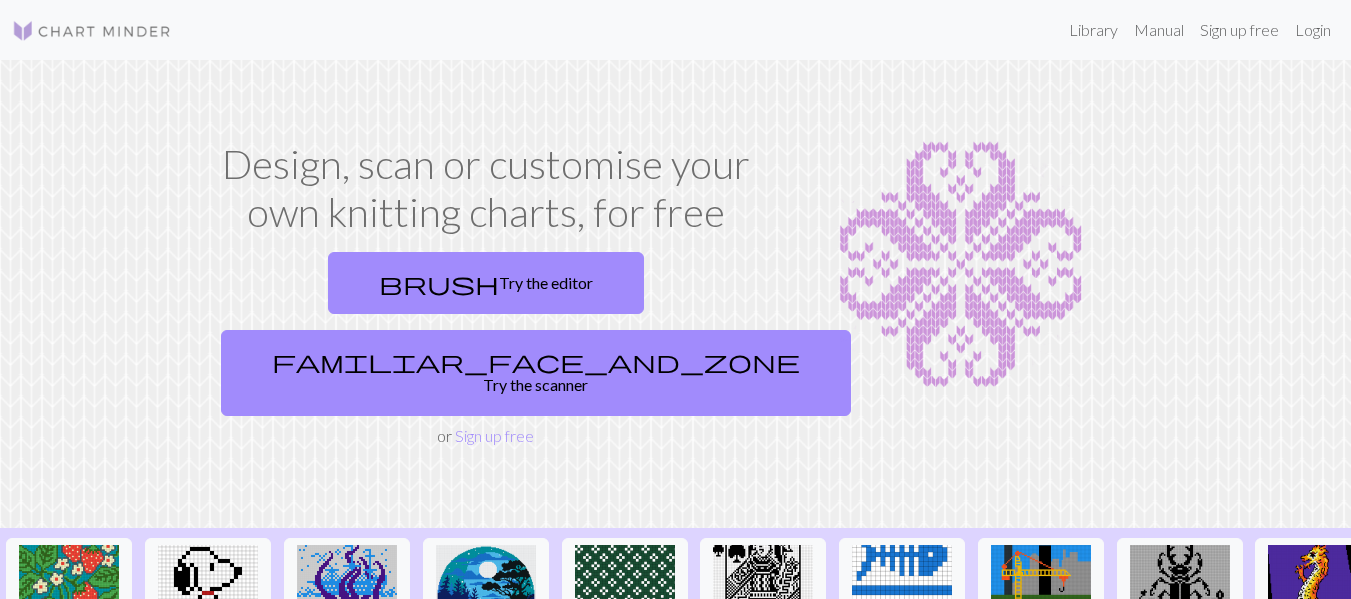 scroll, scrollTop: 0, scrollLeft: 0, axis: both 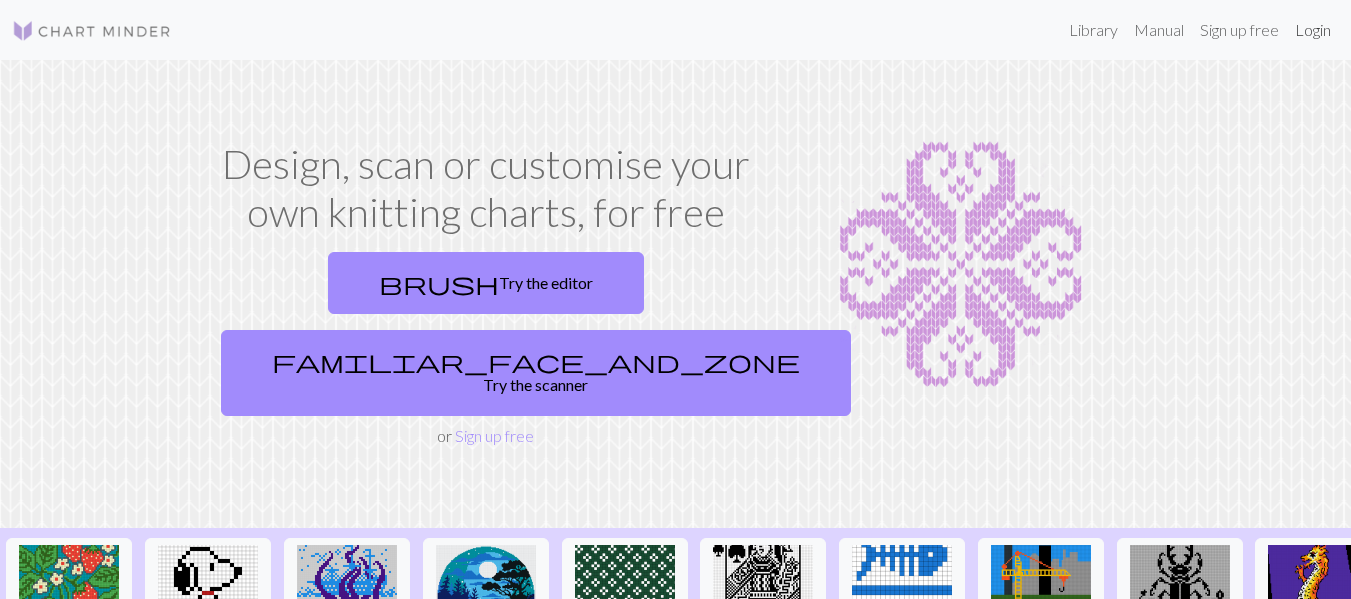 click on "Login" at bounding box center [1313, 30] 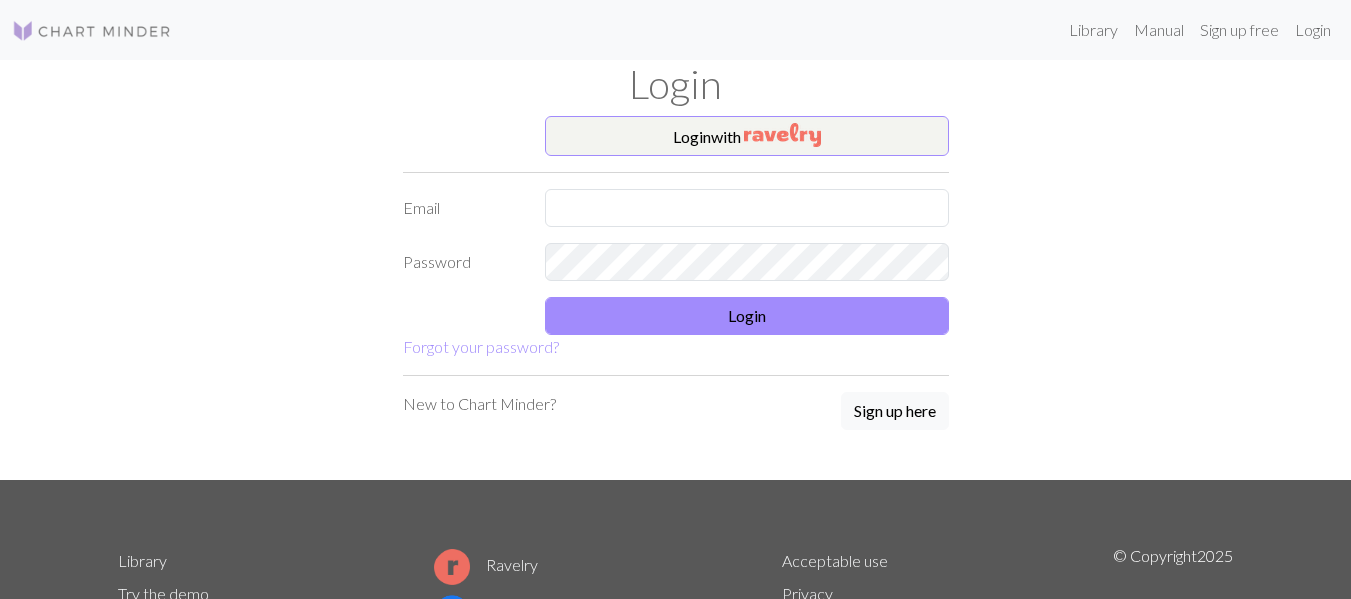 scroll, scrollTop: 0, scrollLeft: 0, axis: both 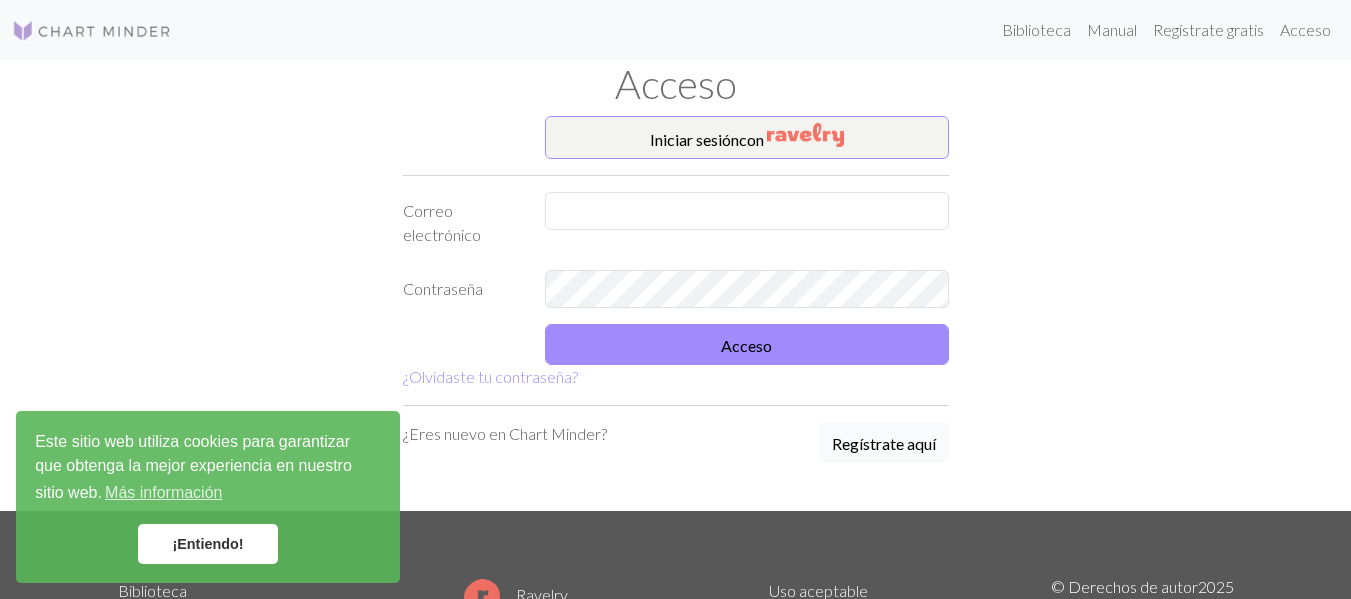 click on "Regístrate aquí" at bounding box center (884, 443) 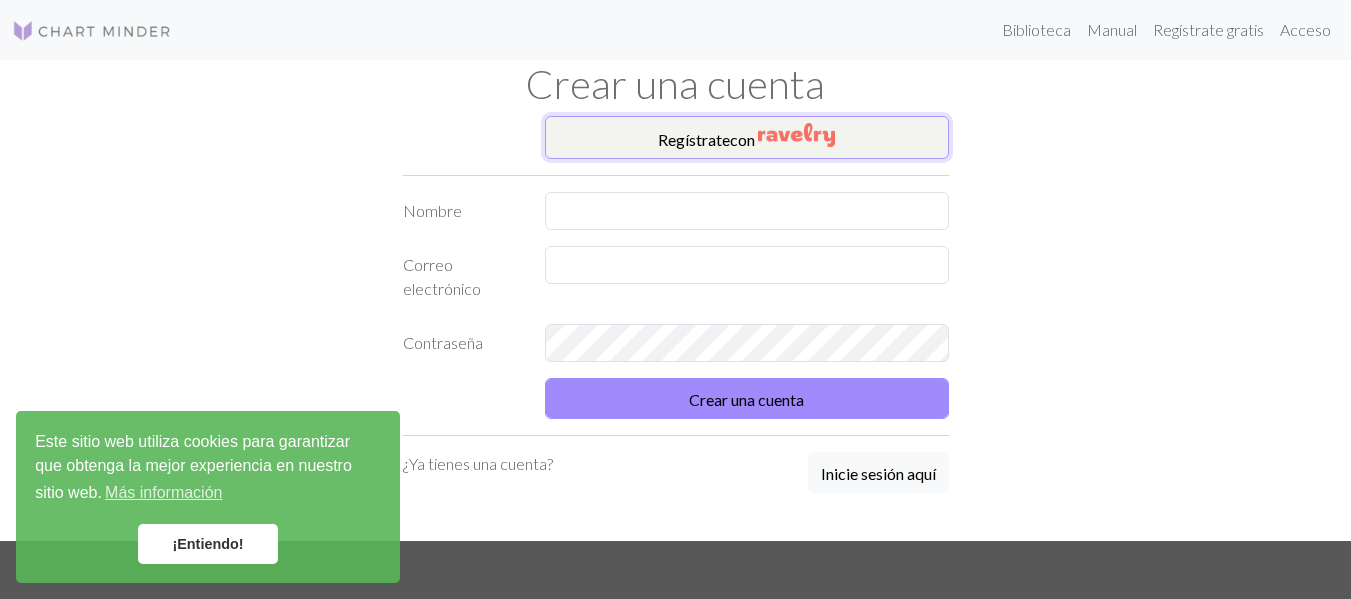 click at bounding box center (796, 135) 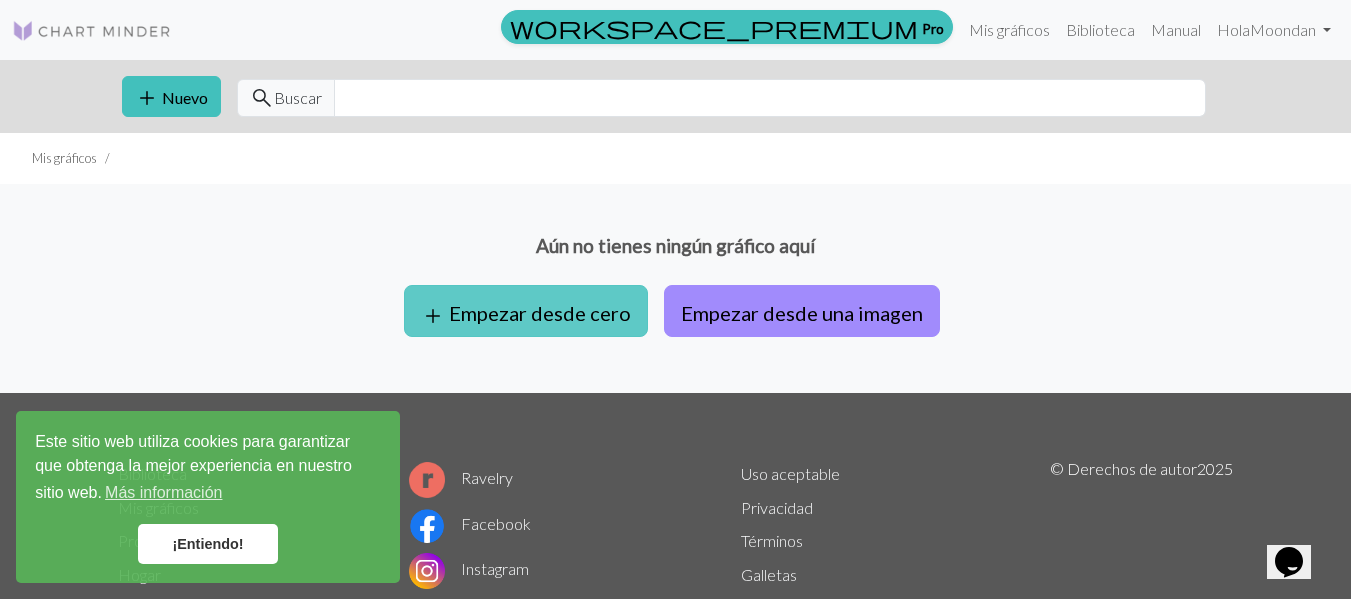 click on "Empezar desde cero" at bounding box center (540, 313) 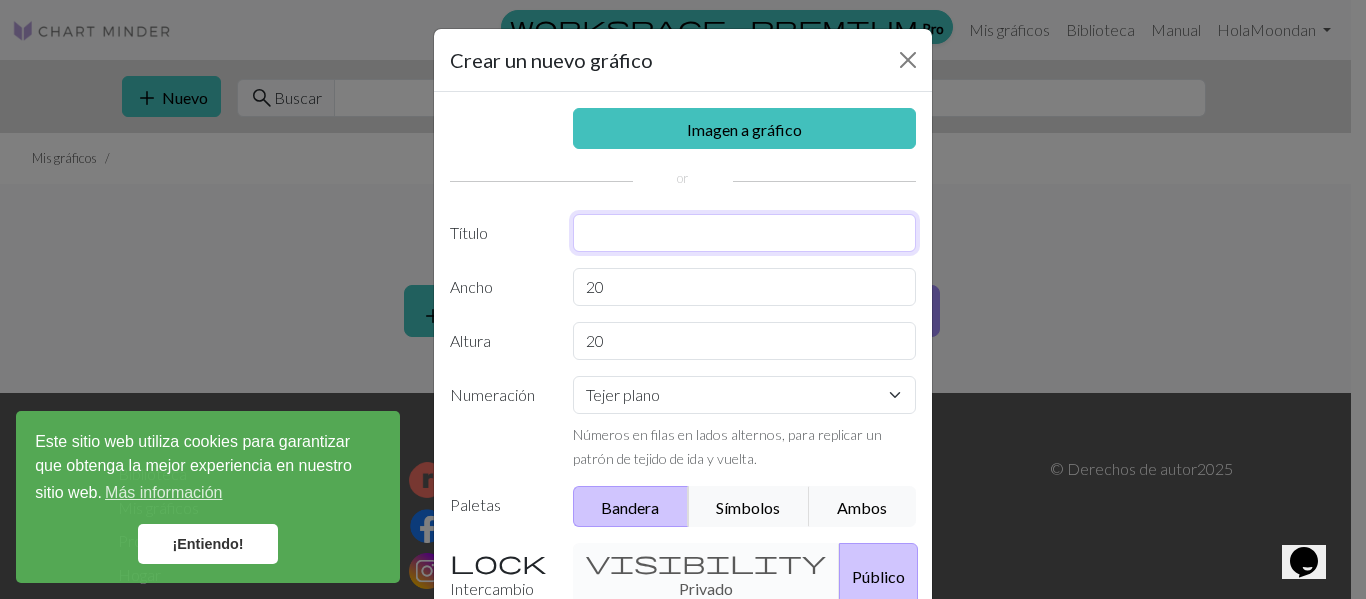 click at bounding box center (745, 233) 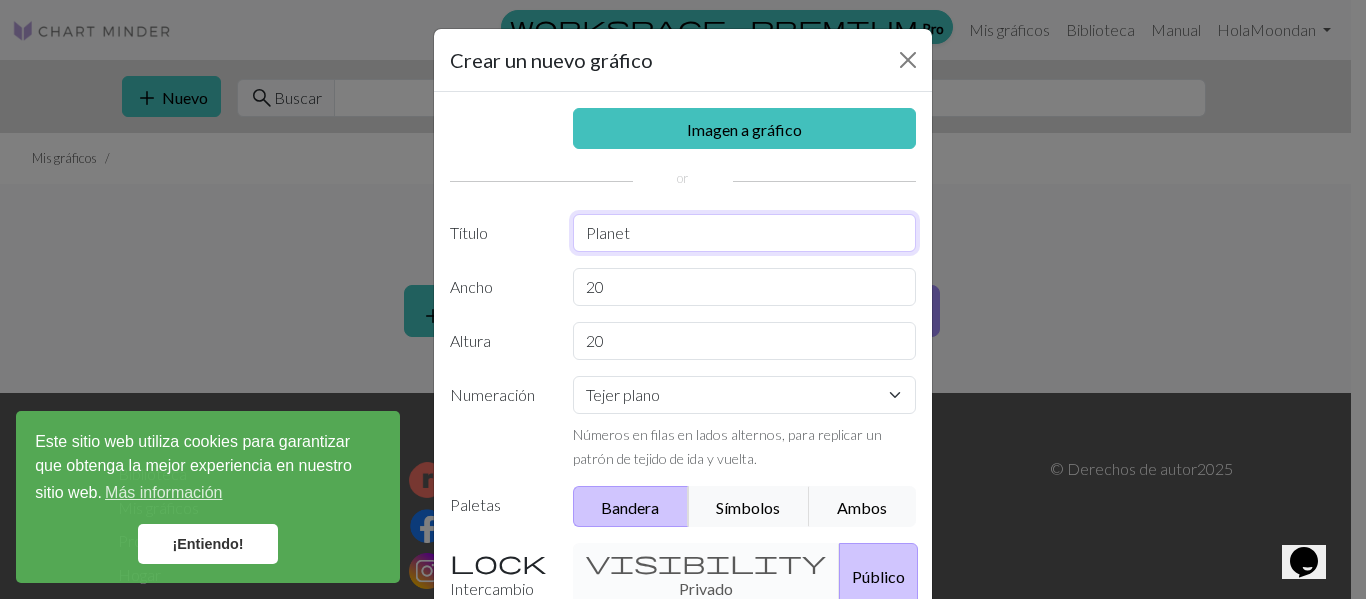 type on "Planet" 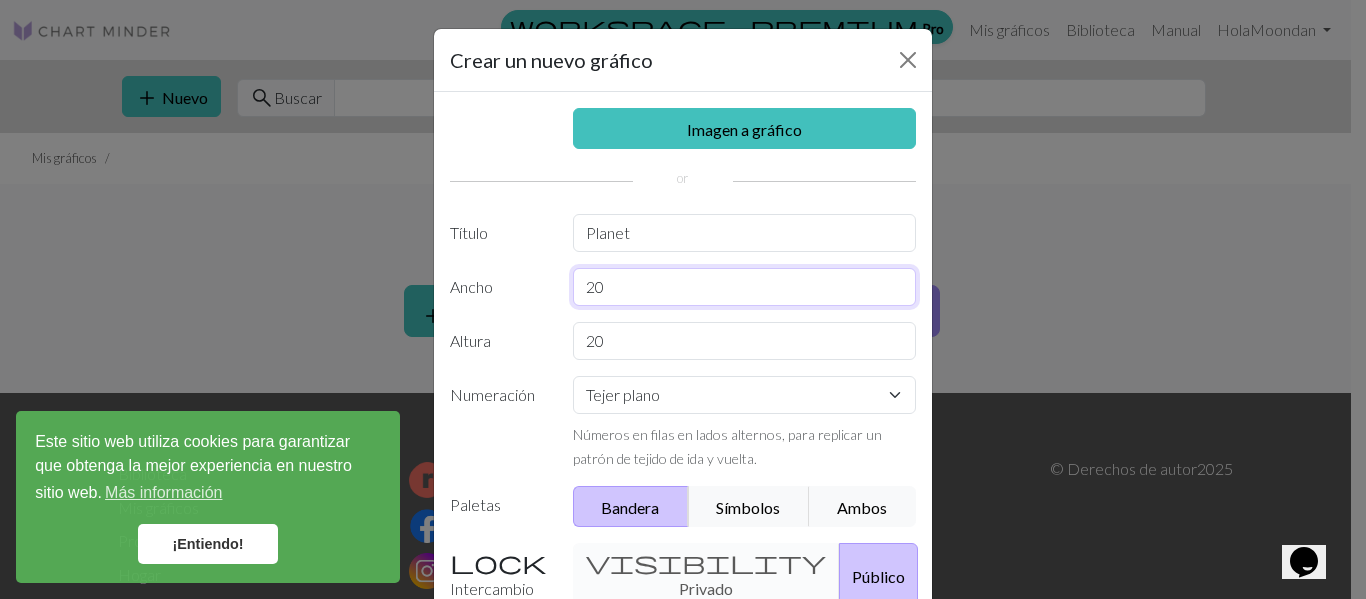 drag, startPoint x: 596, startPoint y: 285, endPoint x: 540, endPoint y: 285, distance: 56 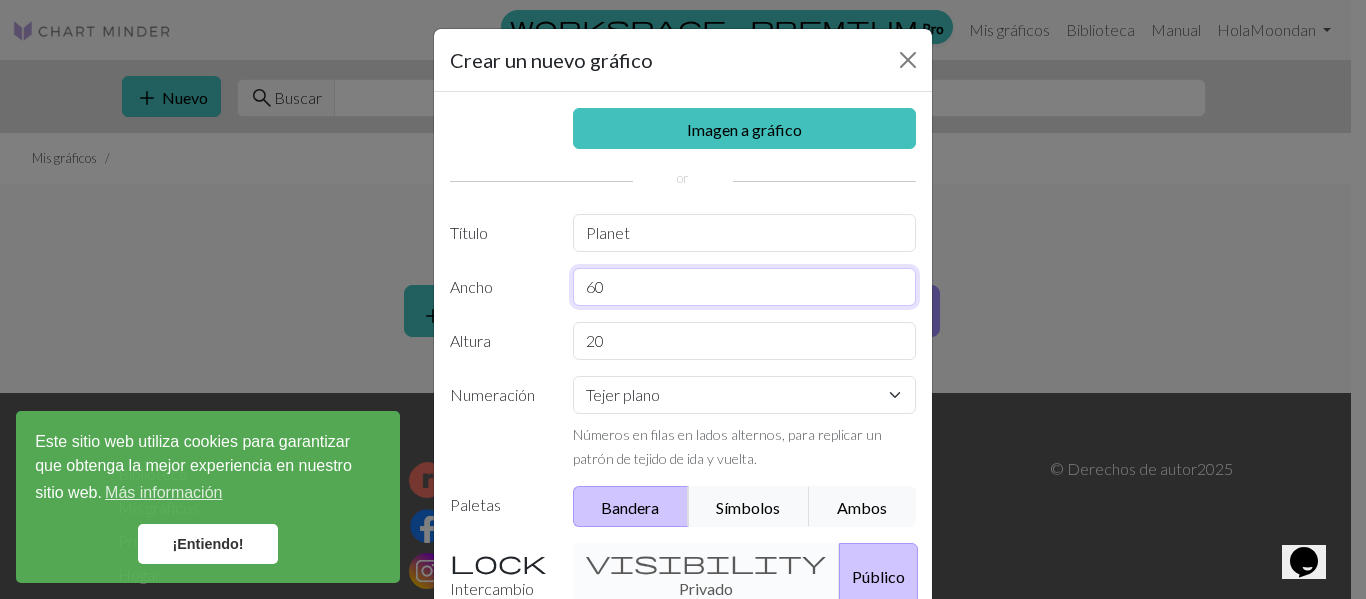 drag, startPoint x: 636, startPoint y: 274, endPoint x: 525, endPoint y: 290, distance: 112.147224 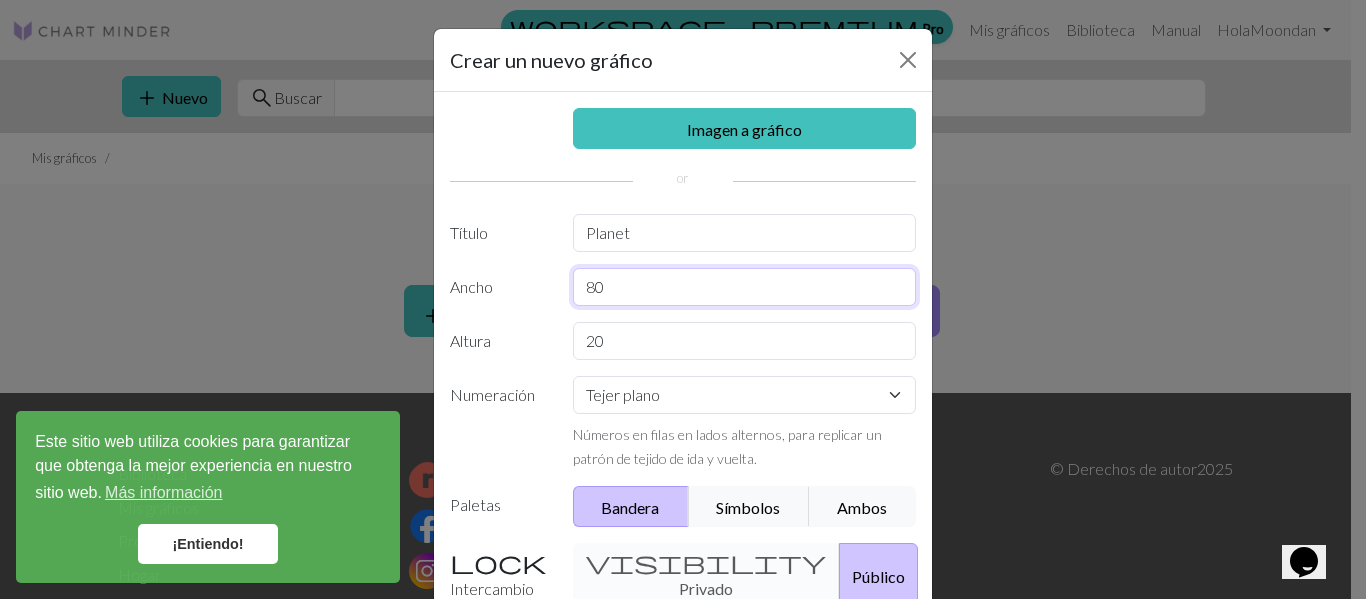 type on "80" 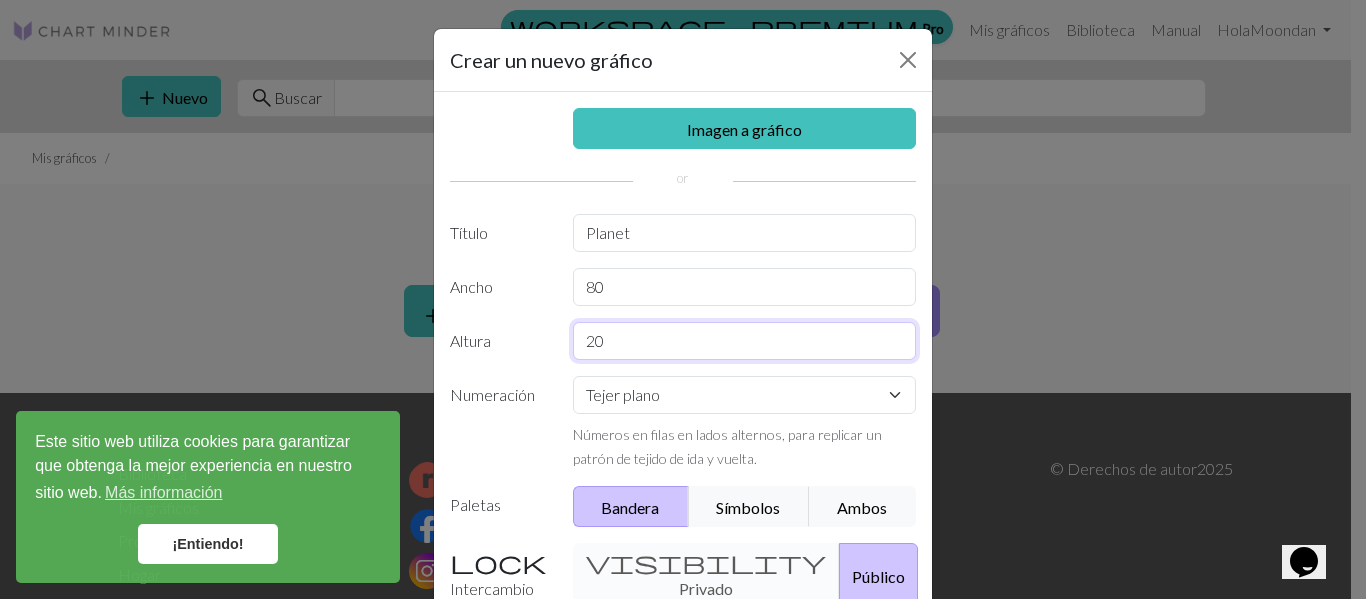 drag, startPoint x: 620, startPoint y: 345, endPoint x: 508, endPoint y: 347, distance: 112.01785 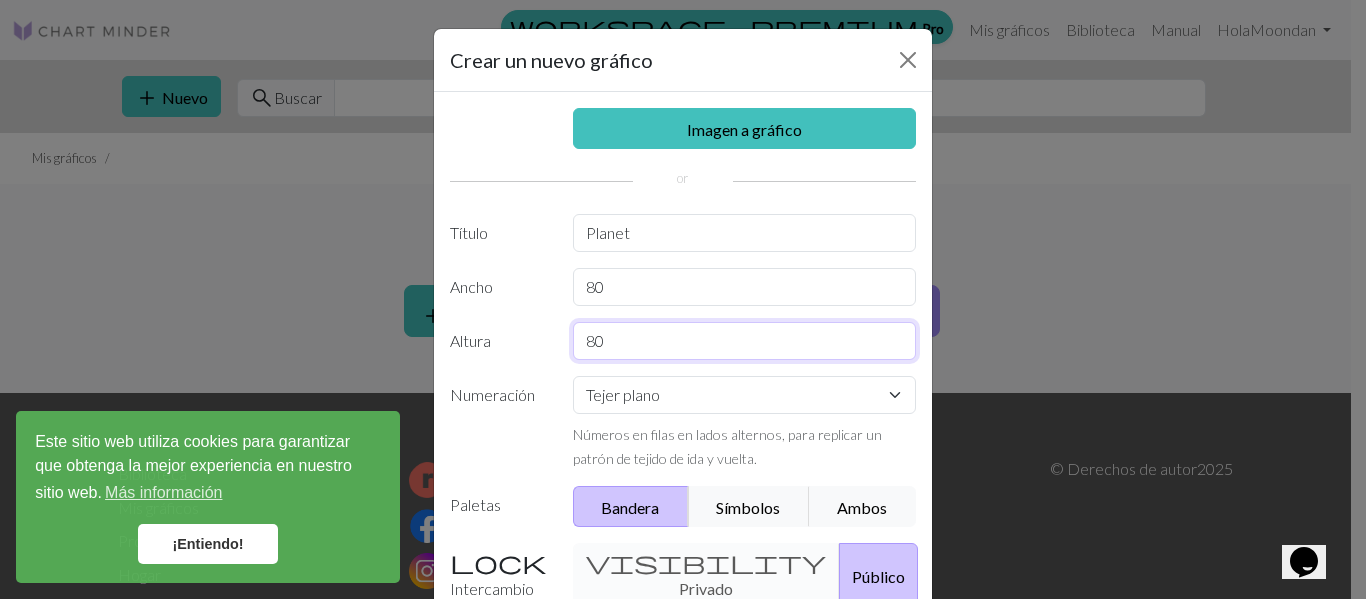 type on "80" 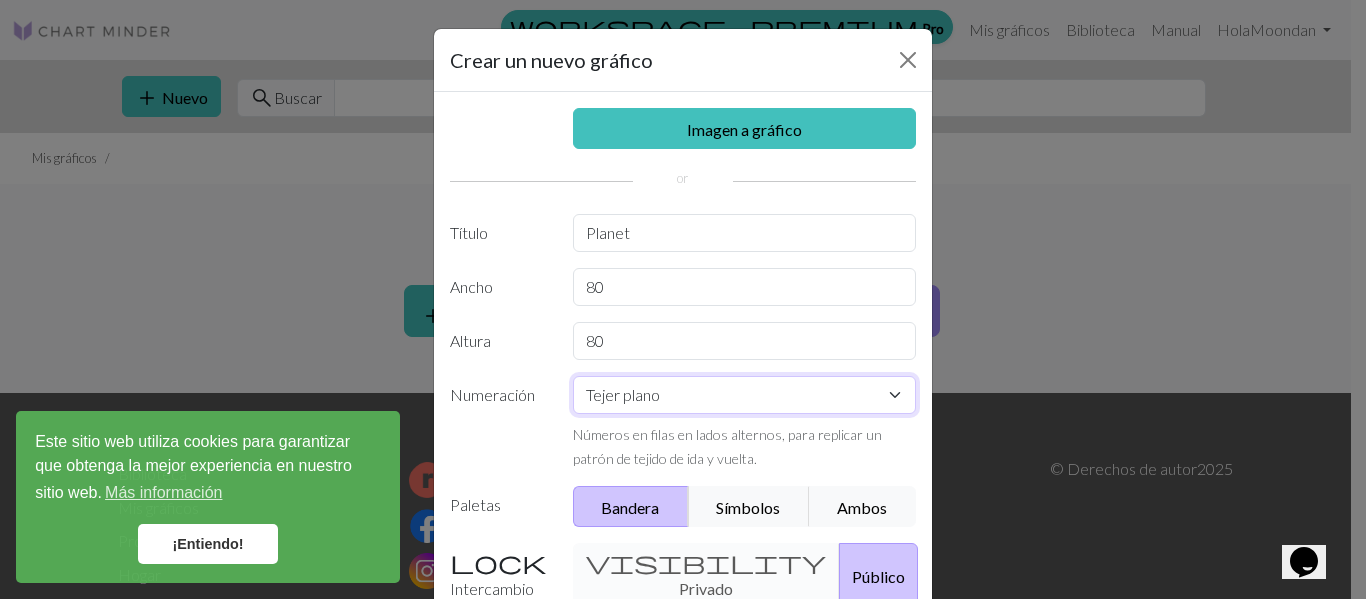 click on "Tejer plano Tejer en redondo Tejido de encaje Punto de cruz" at bounding box center (745, 395) 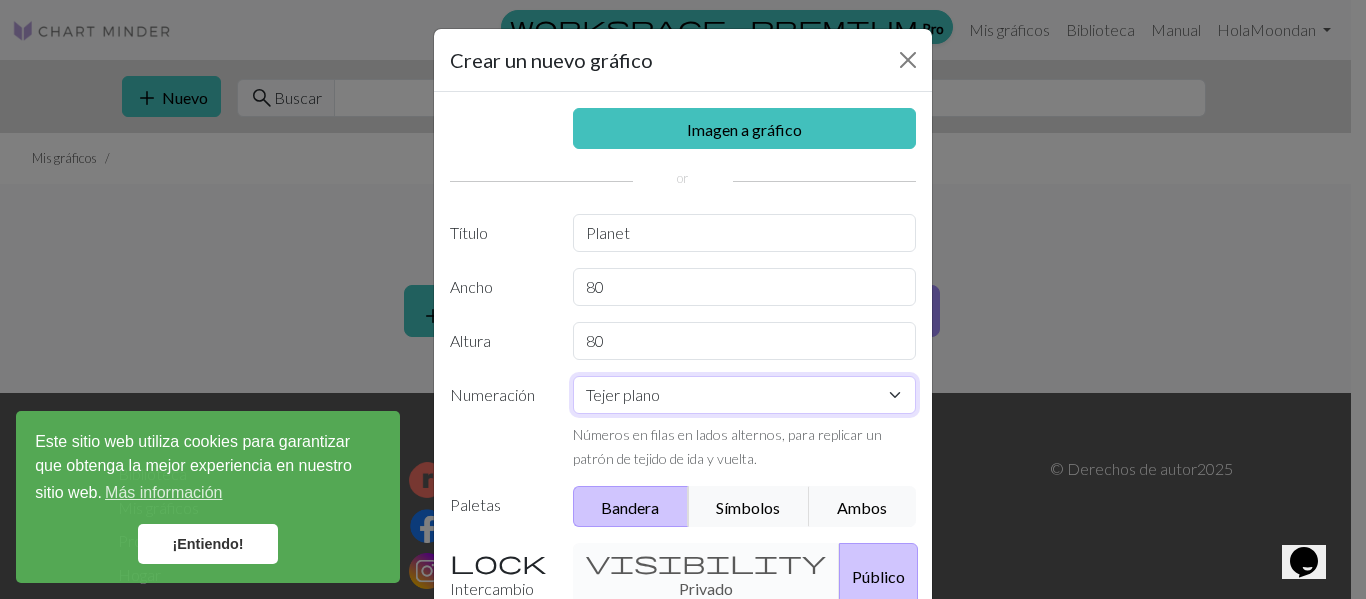 select on "round" 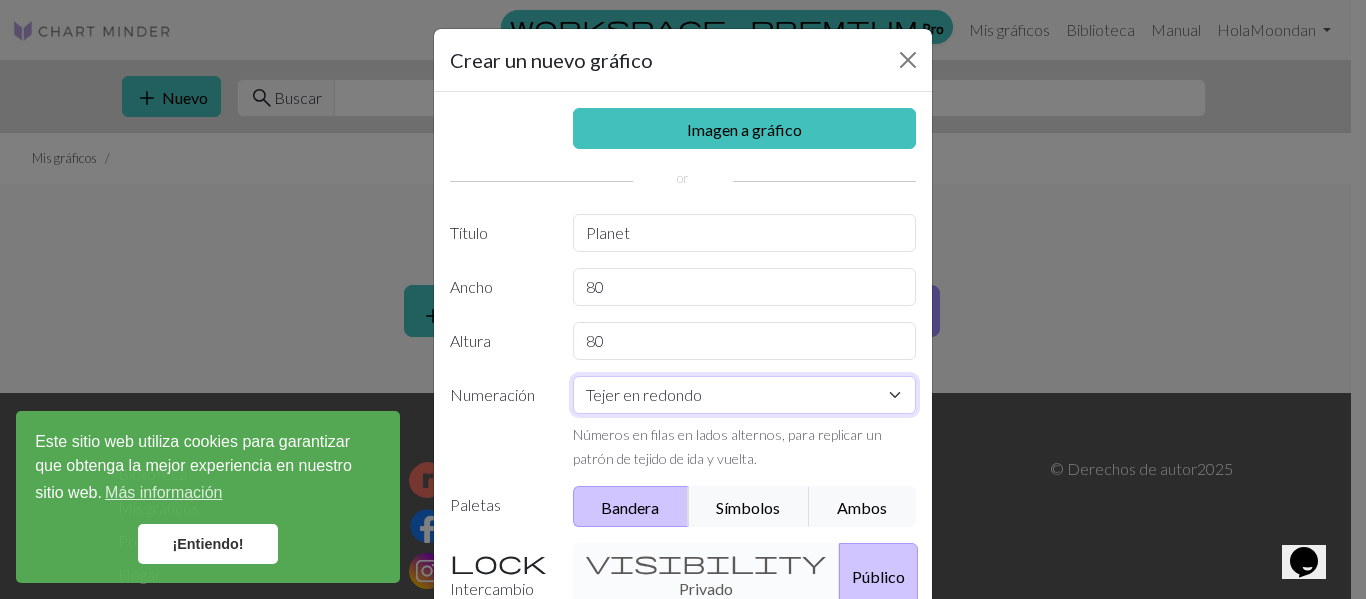 click on "Tejer plano Tejer en redondo Tejido de encaje Punto de cruz" at bounding box center [745, 395] 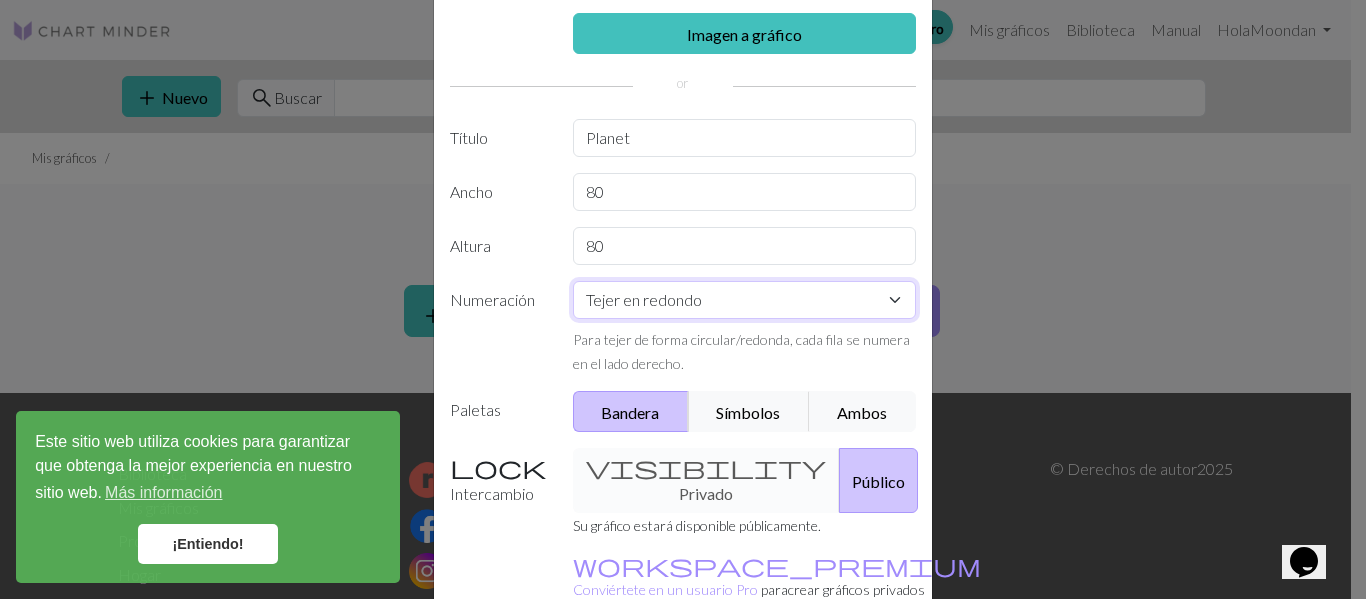 scroll, scrollTop: 100, scrollLeft: 0, axis: vertical 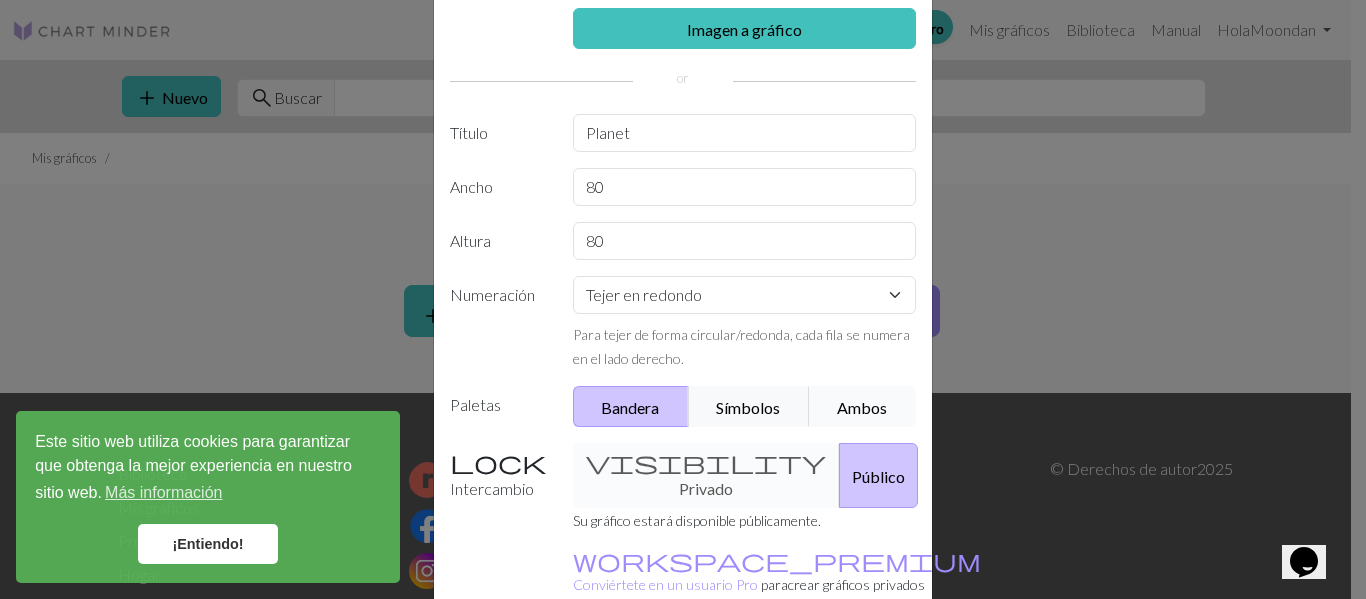 click on "Ambos" at bounding box center [862, 407] 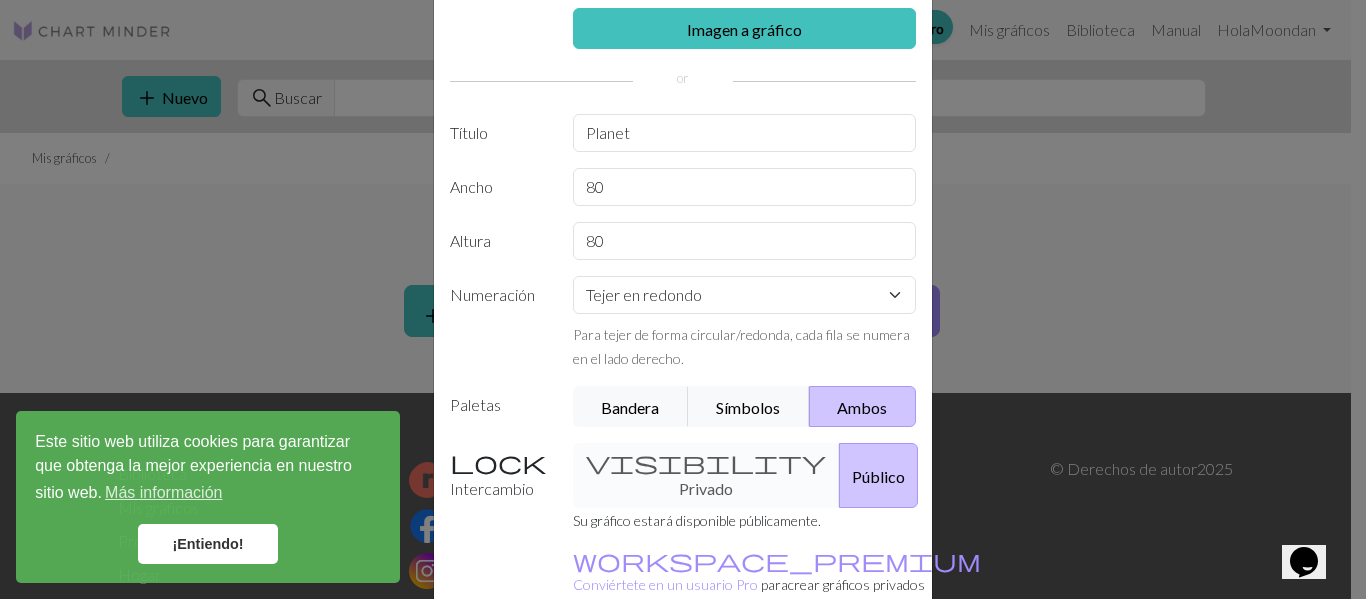 click on "visibility Privado Público" at bounding box center [745, 475] 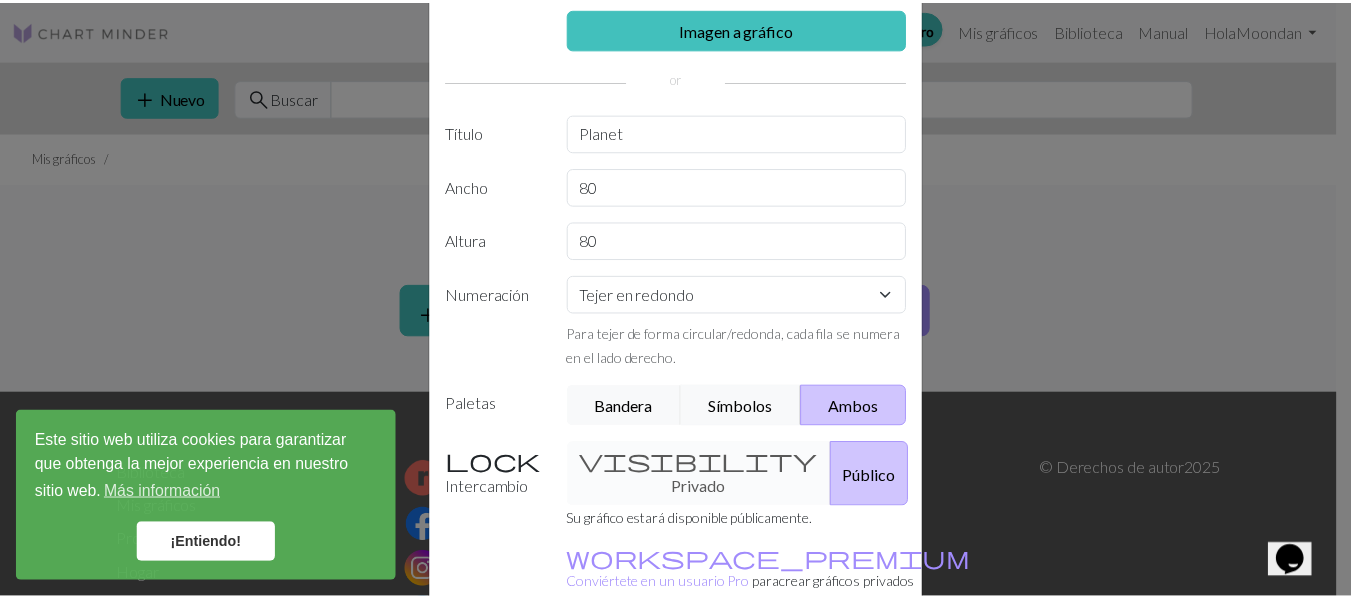 scroll, scrollTop: 200, scrollLeft: 0, axis: vertical 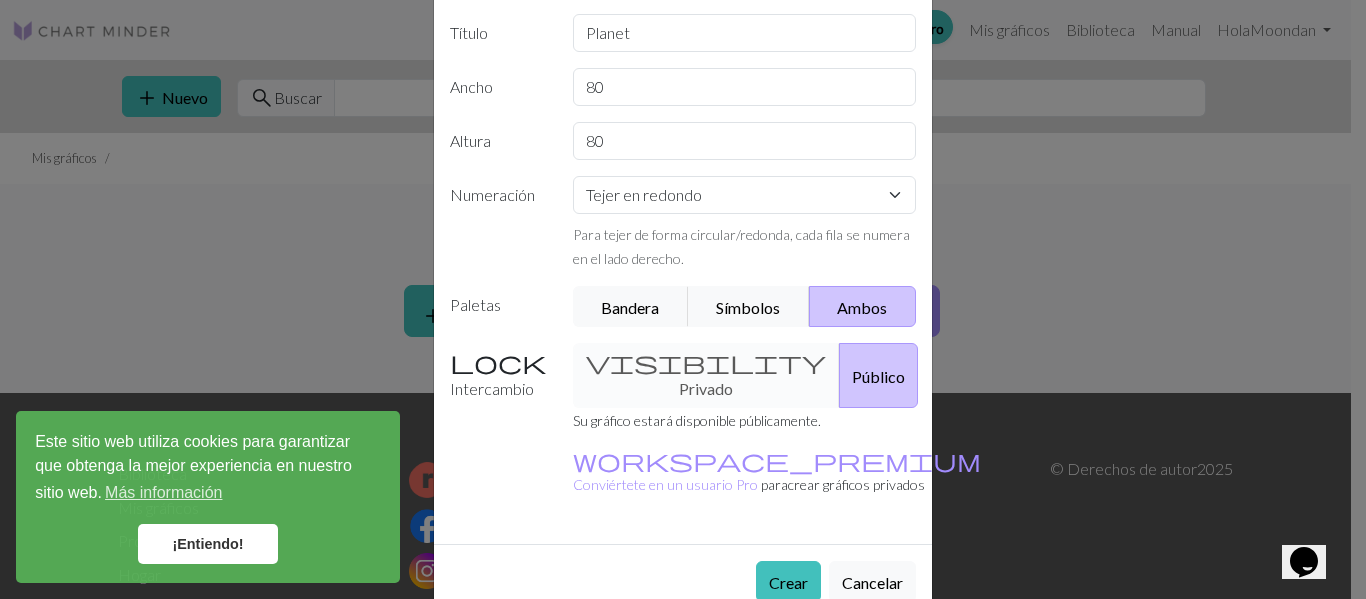 click on "visibility Privado Público" at bounding box center [745, 375] 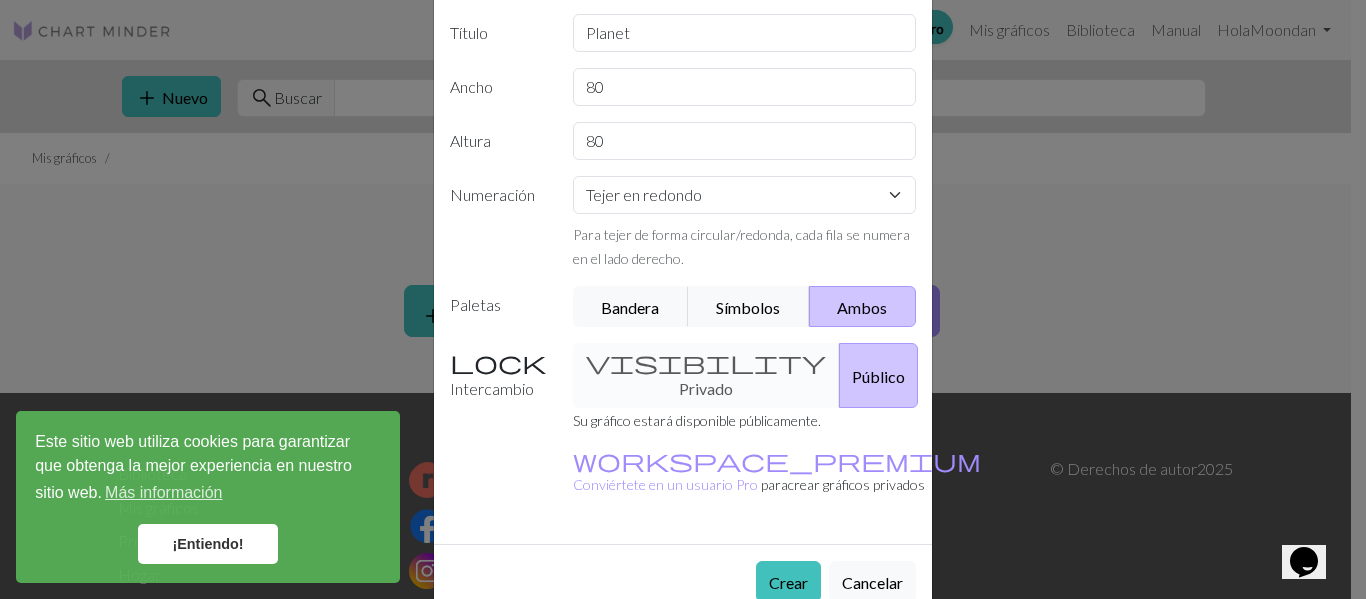 click on "Público" at bounding box center (878, 376) 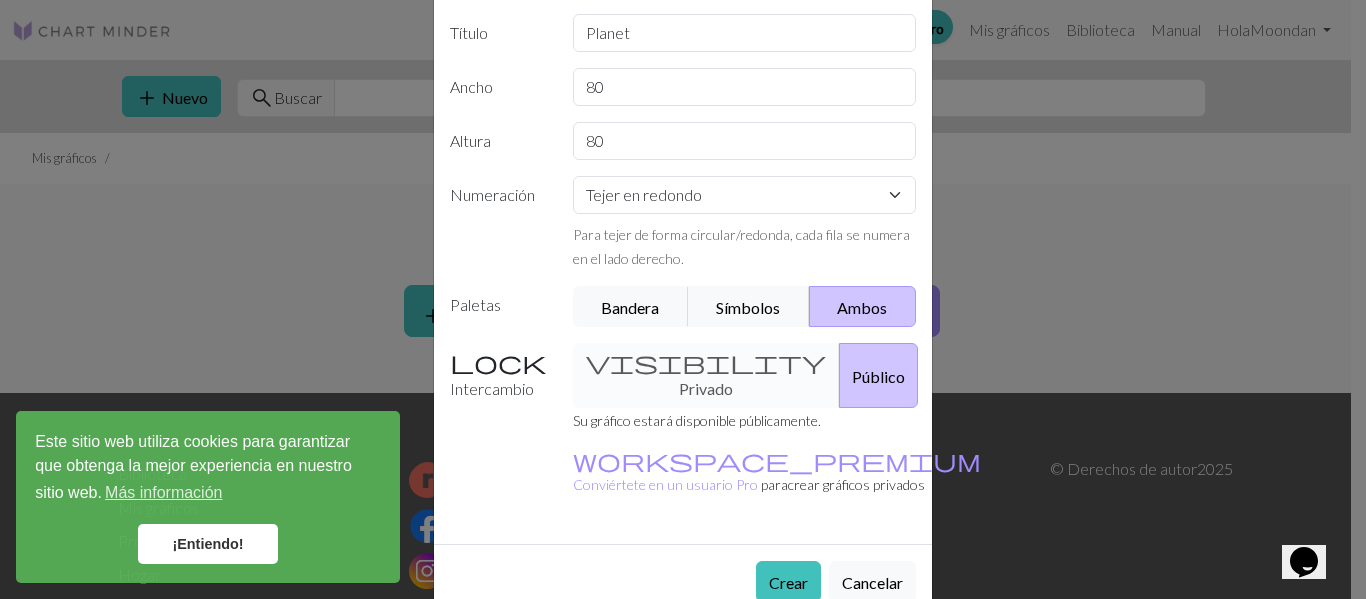 click on "Intercambio" at bounding box center (499, 375) 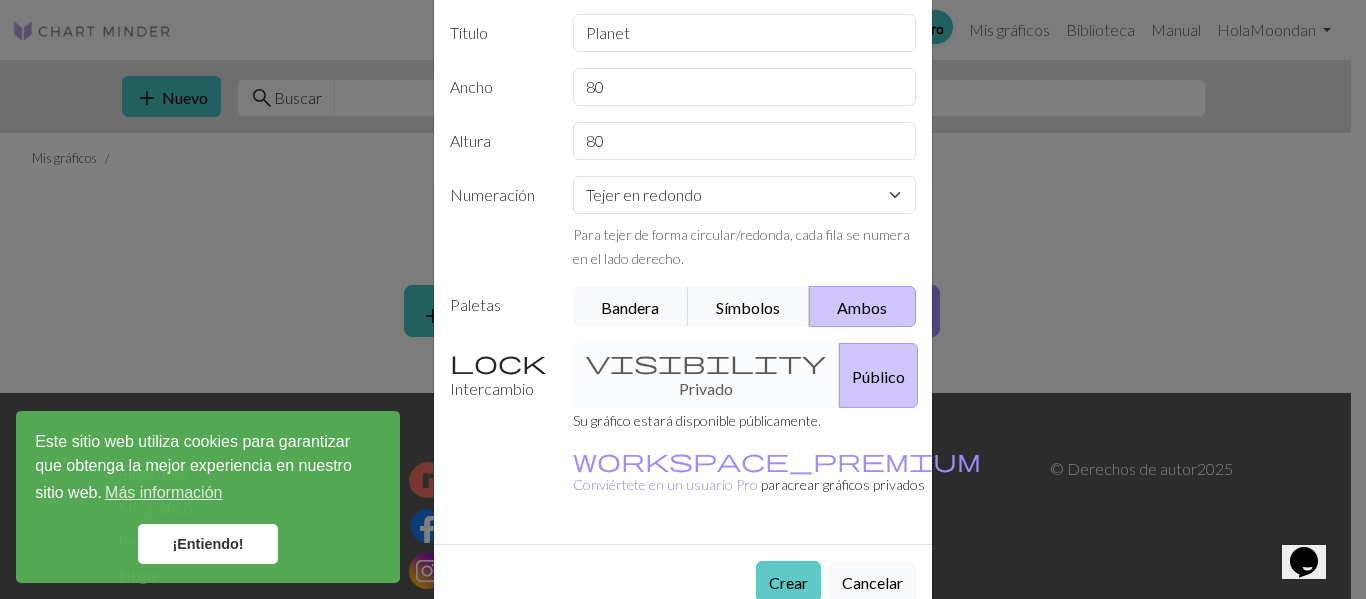 click on "Crear" at bounding box center (788, 582) 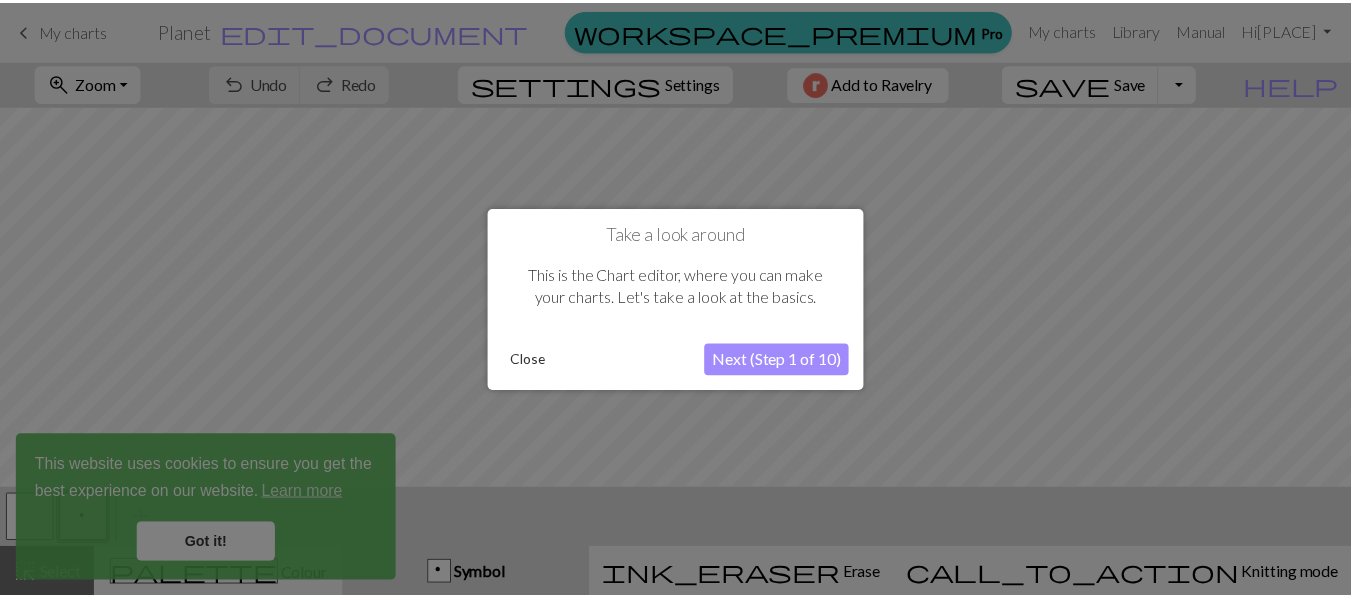 scroll, scrollTop: 0, scrollLeft: 0, axis: both 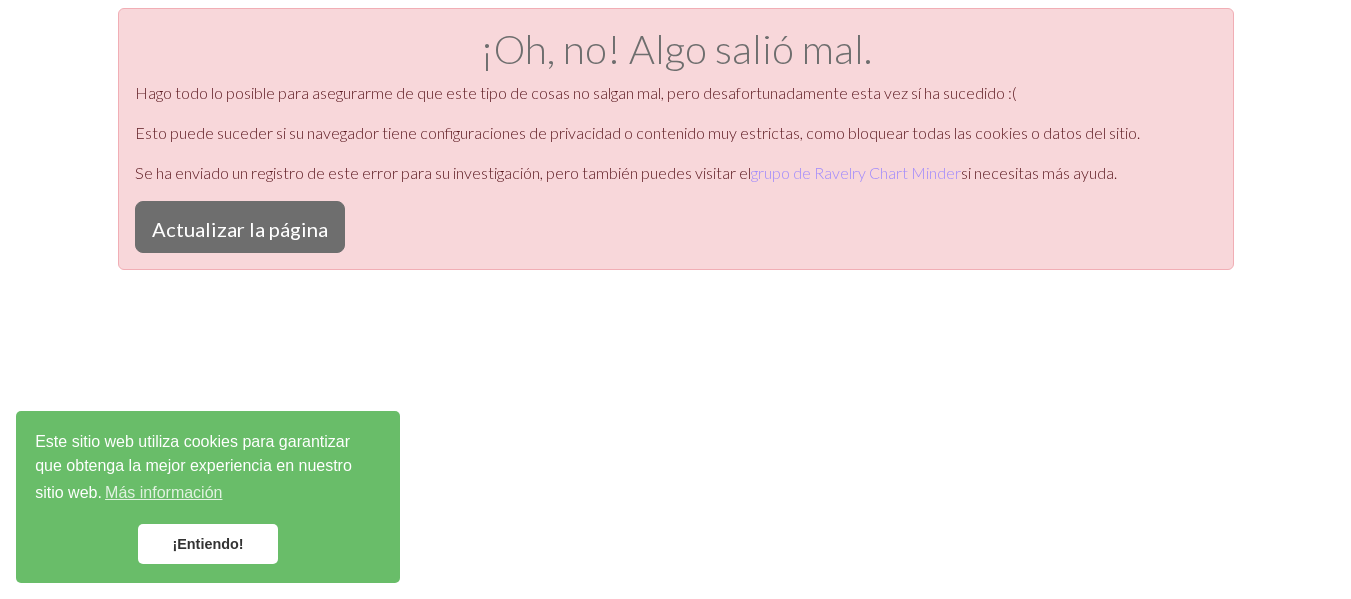 click on "¡Oh, no! Algo salió mal. Hago todo lo posible para asegurarme de que este tipo de cosas no salgan mal, pero desafortunadamente esta vez sí ha sucedido :( Esto puede suceder si su navegador tiene configuraciones de privacidad o contenido muy estrictas, como bloquear todas las cookies o datos del sitio. Se ha enviado un registro de este error para su investigación, pero también puedes visitar el grupo de Ravelry [COMPANY] si necesitas más ayuda. Actualizar la página" at bounding box center [675, 307] 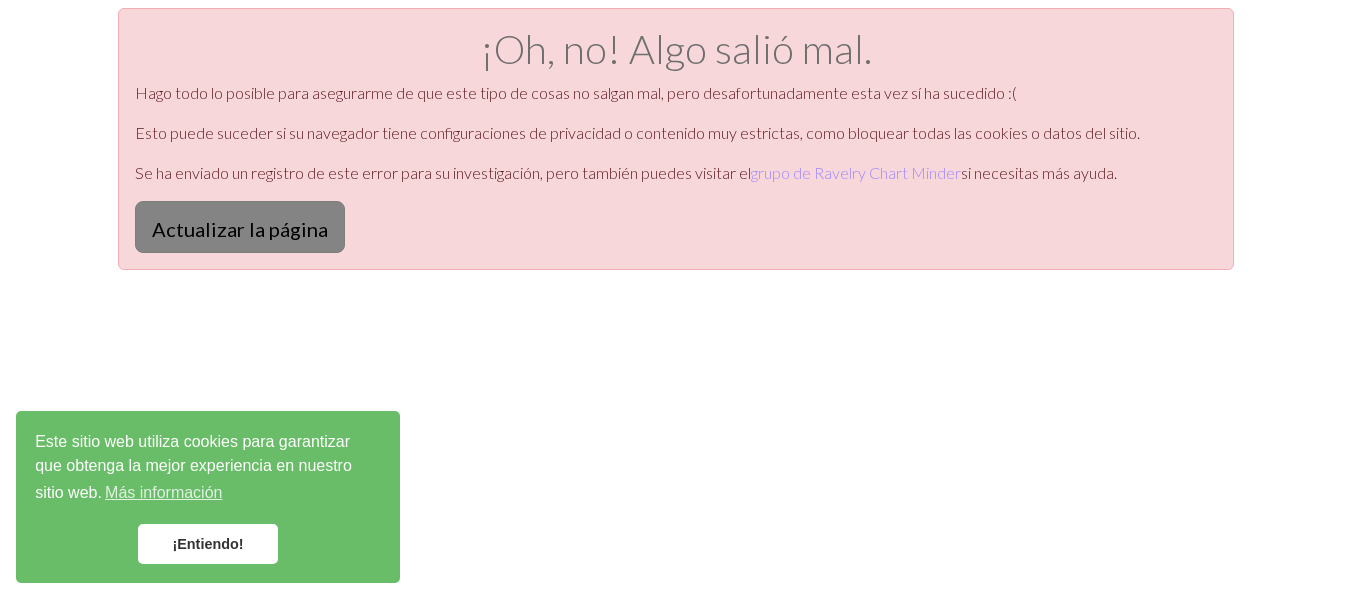 click on "Actualizar la página" at bounding box center (240, 229) 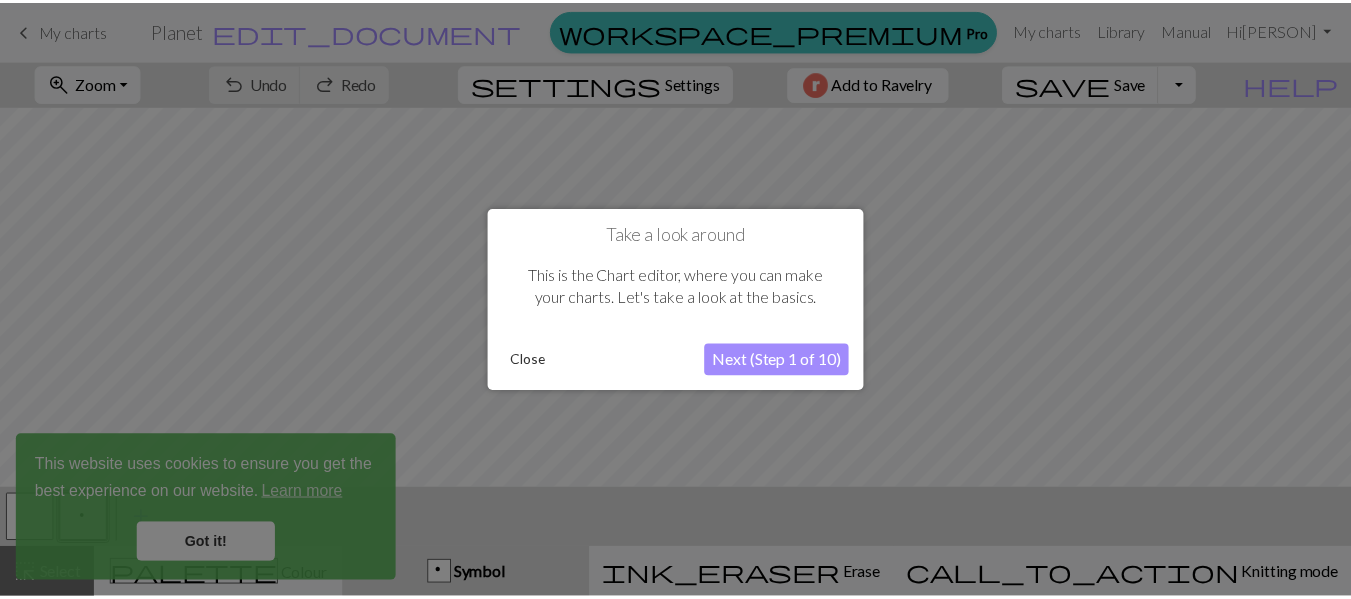 scroll, scrollTop: 0, scrollLeft: 0, axis: both 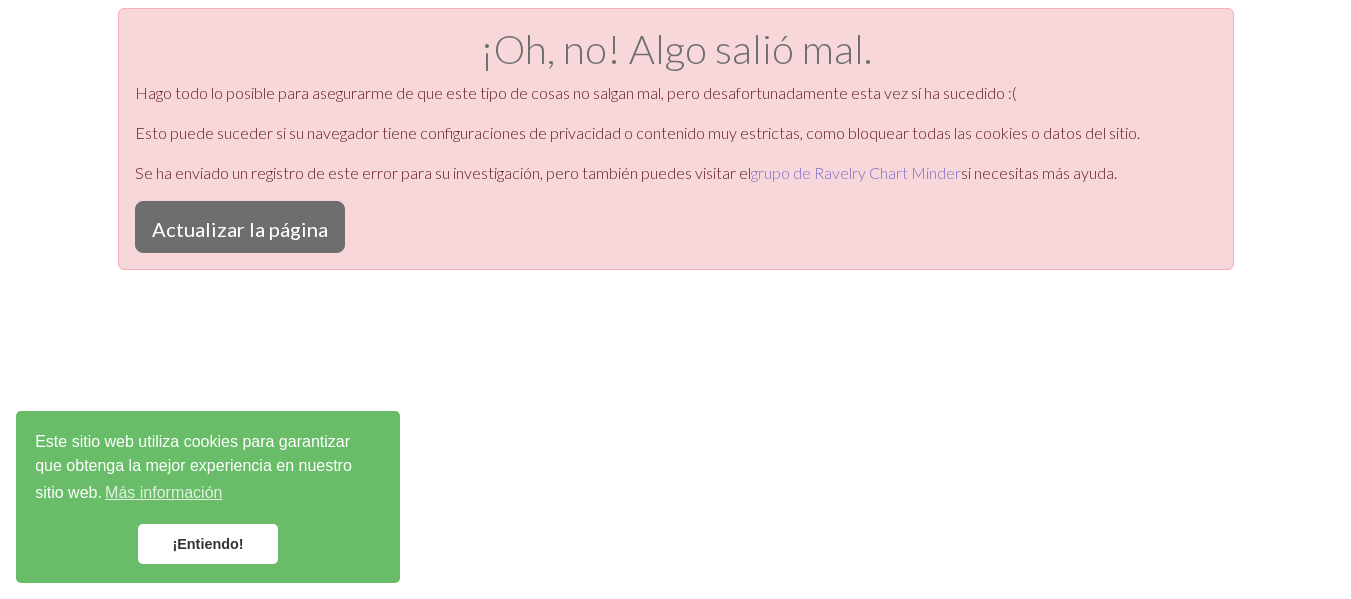 click on "grupo de Ravelry Chart Minder" at bounding box center [856, 172] 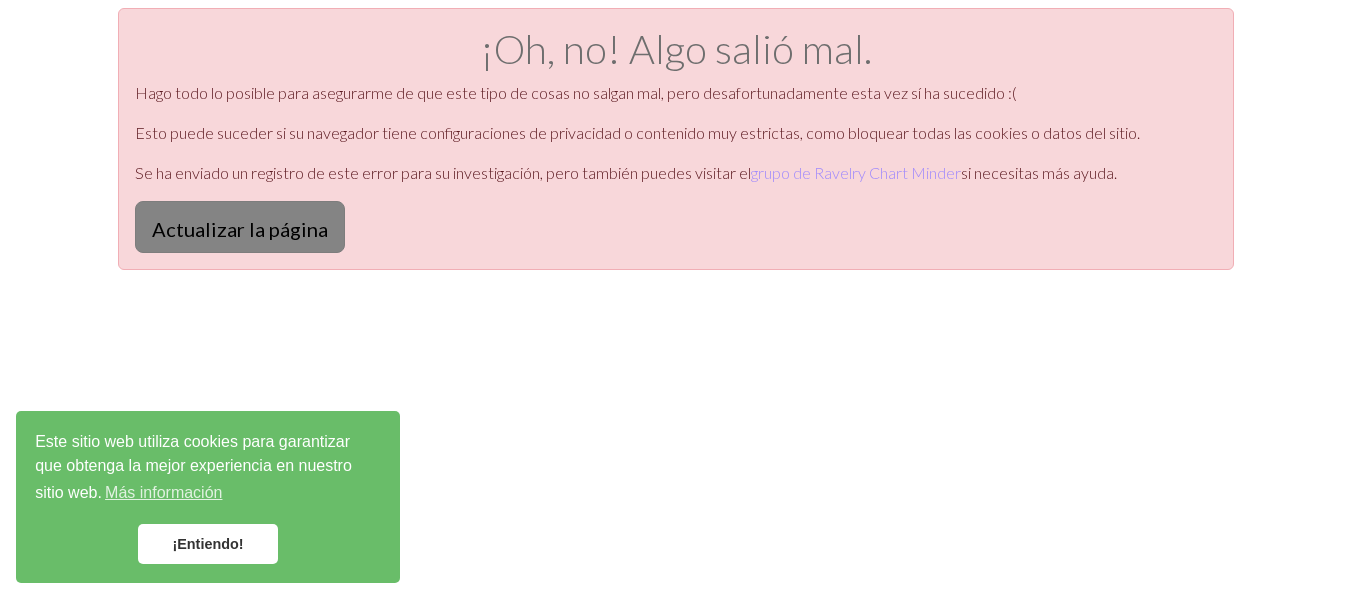 click on "Actualizar la página" at bounding box center [240, 229] 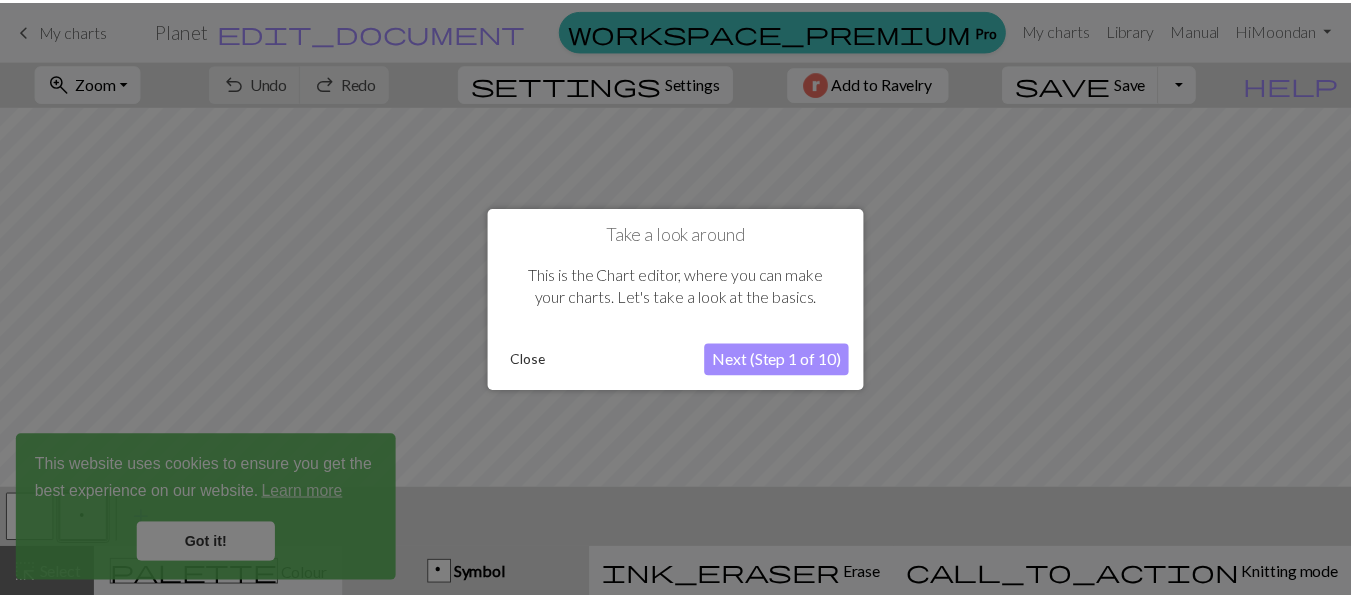 scroll, scrollTop: 0, scrollLeft: 0, axis: both 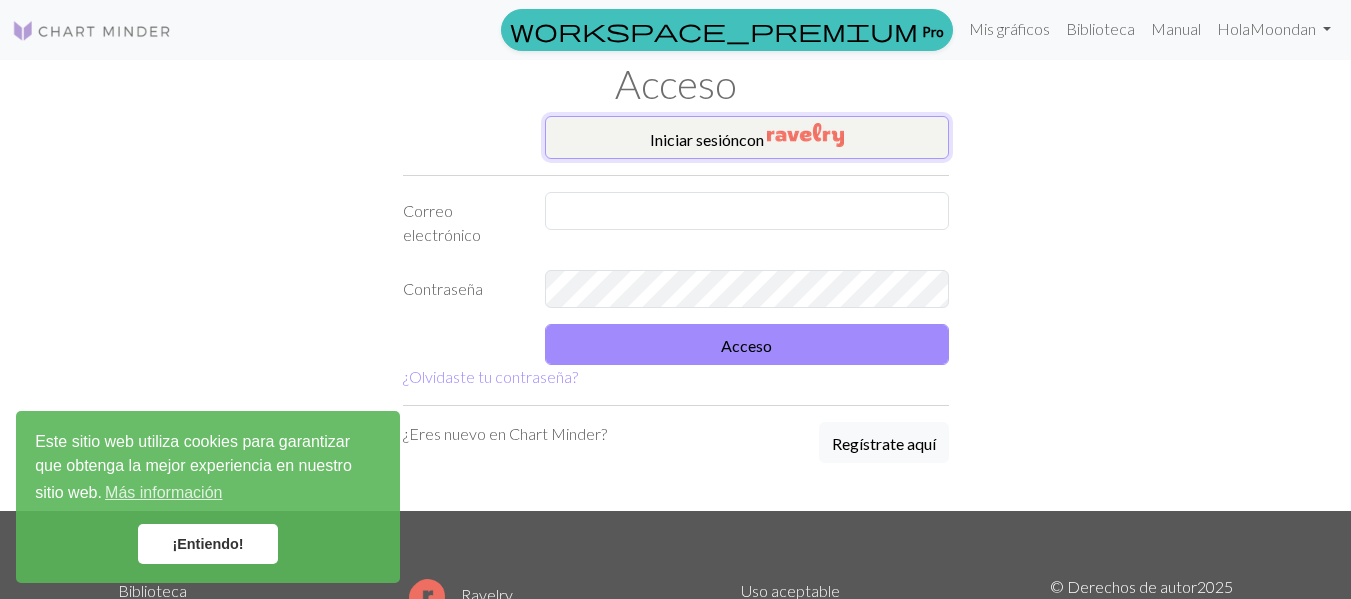click on "Iniciar sesión  con" at bounding box center (747, 137) 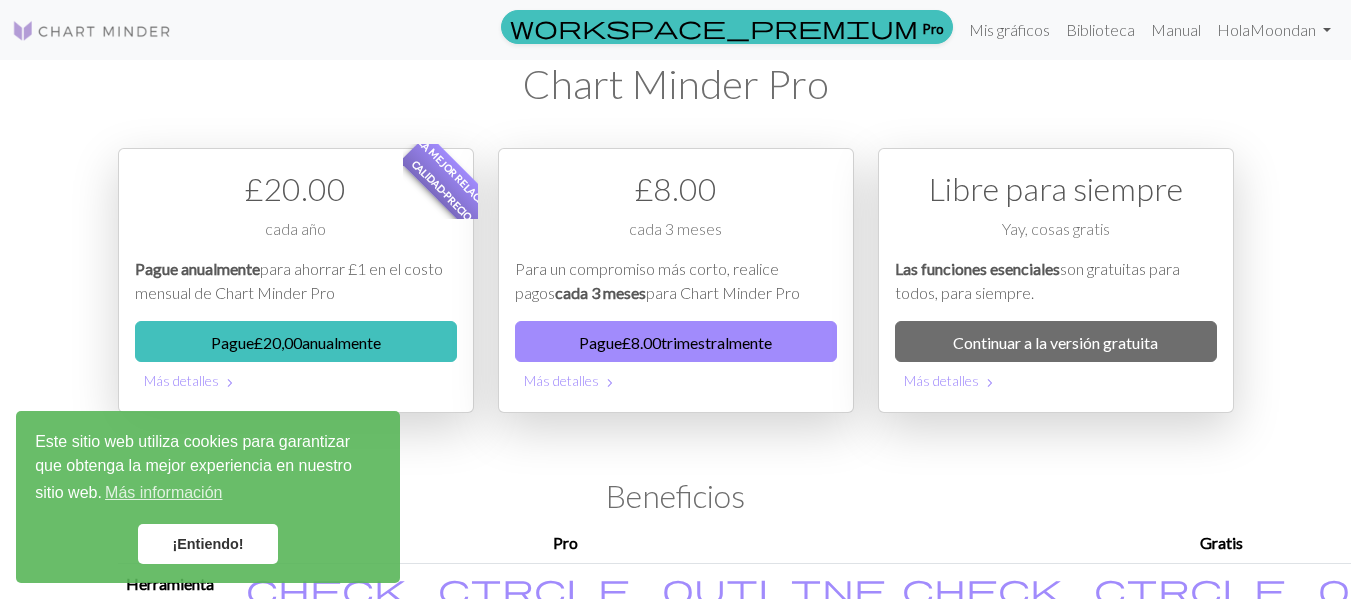 click on "¡Entiendo!" at bounding box center (207, 544) 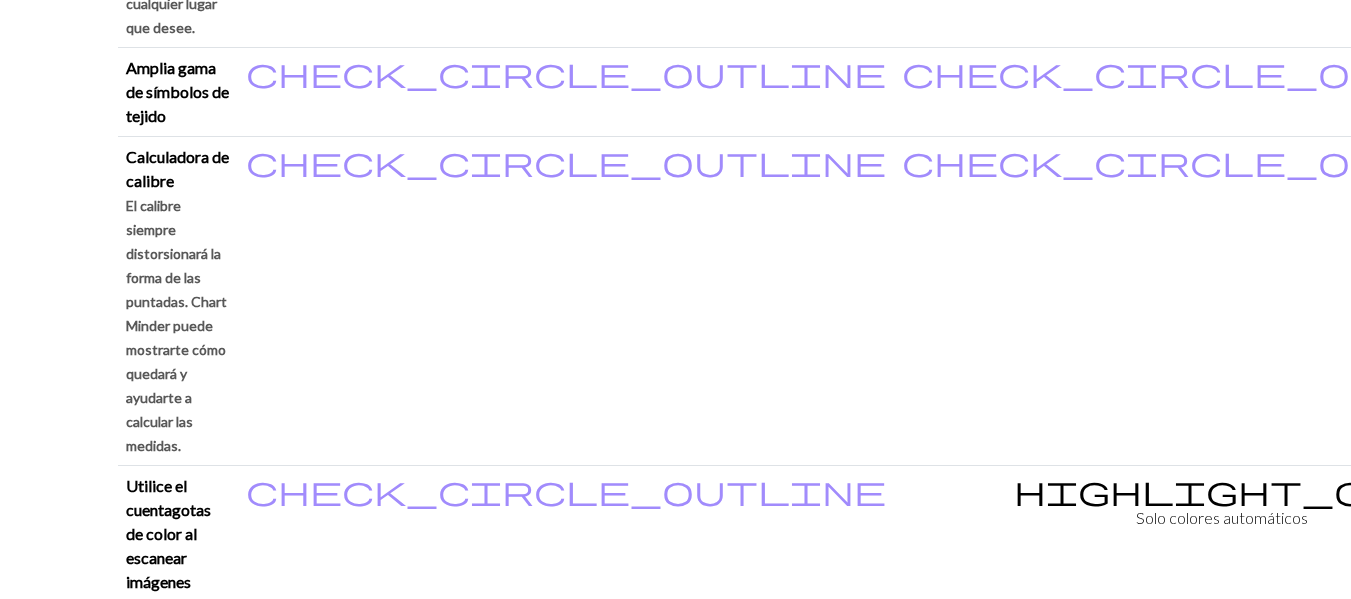 scroll, scrollTop: 1900, scrollLeft: 0, axis: vertical 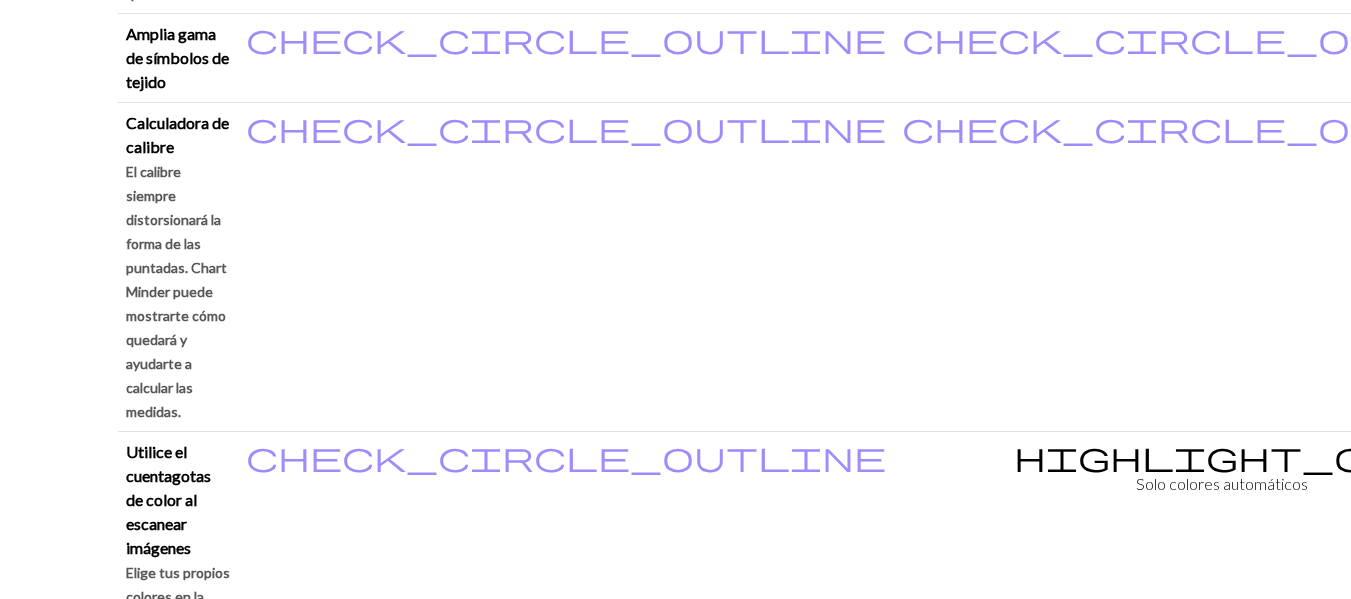 click on "Continuar a la versión gratuita" at bounding box center [1056, 3769] 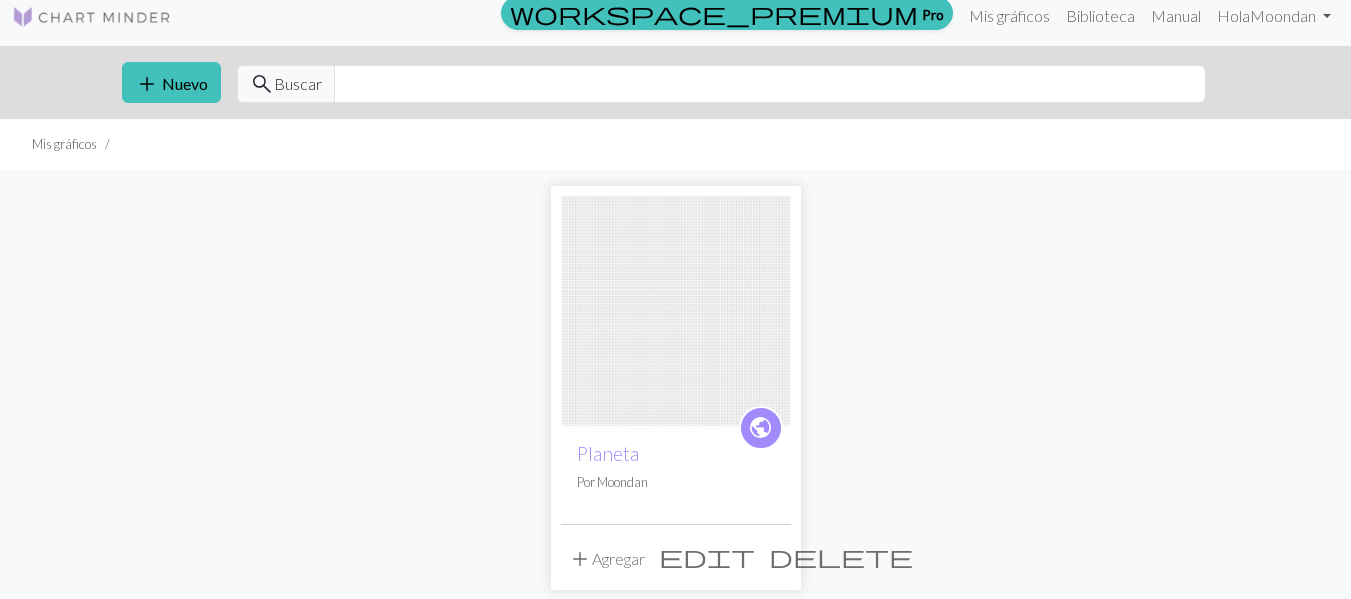 scroll, scrollTop: 100, scrollLeft: 0, axis: vertical 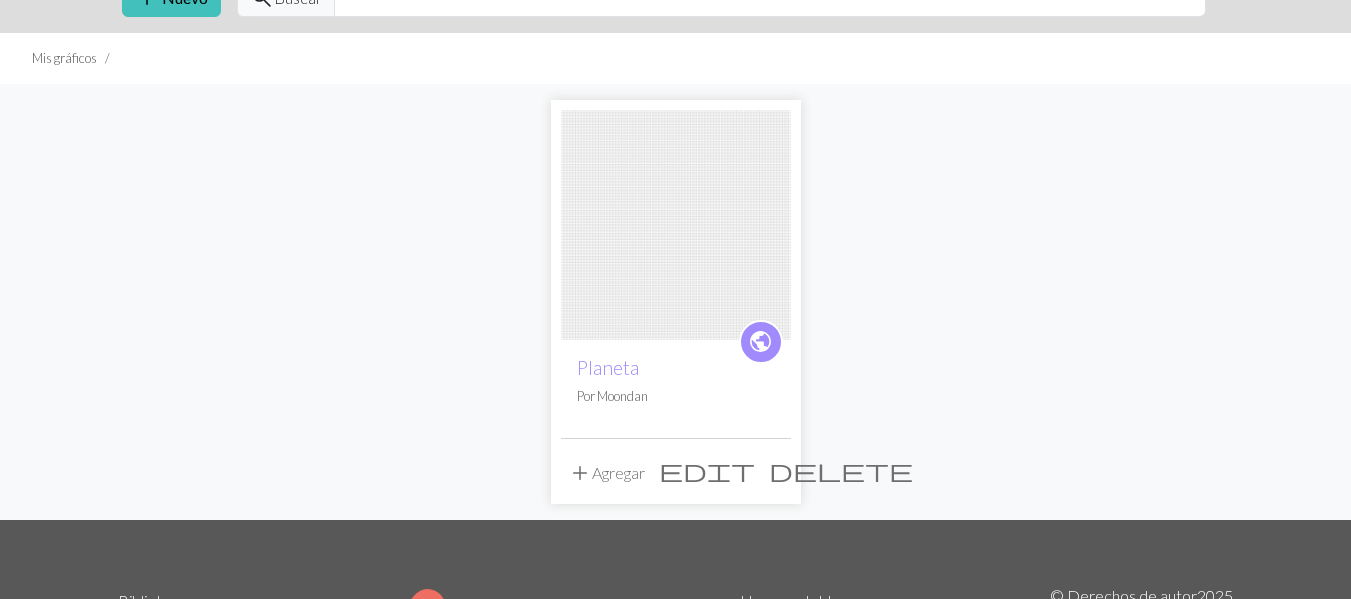click at bounding box center [676, 225] 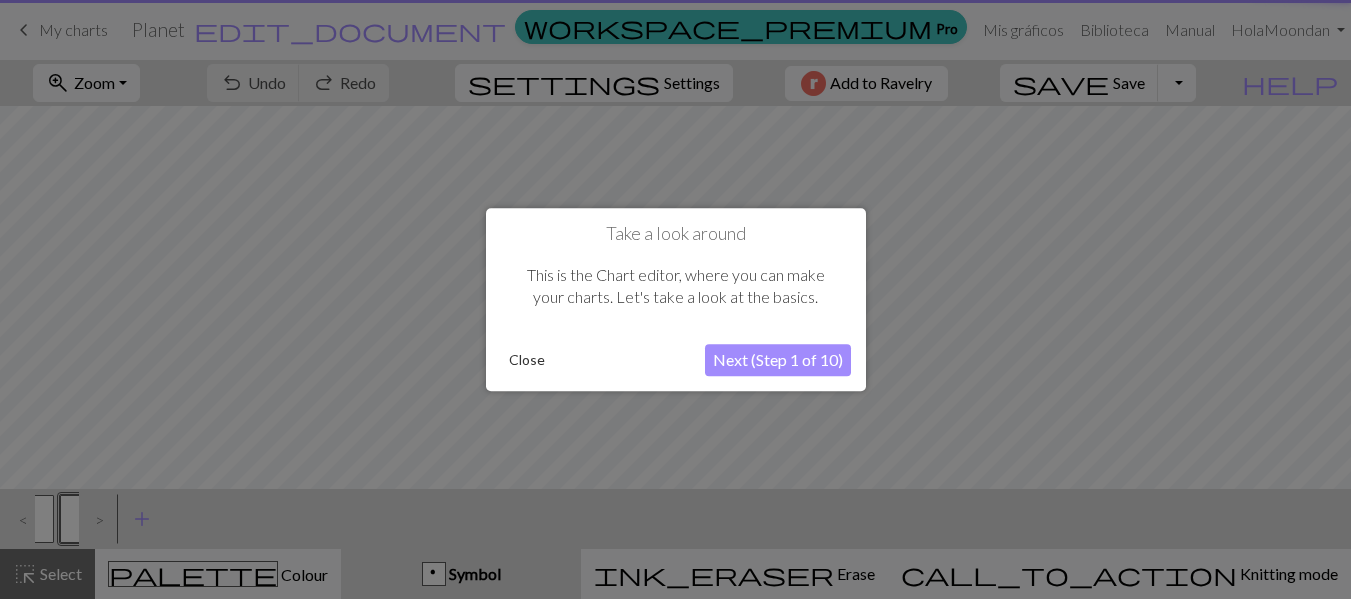 scroll, scrollTop: 0, scrollLeft: 0, axis: both 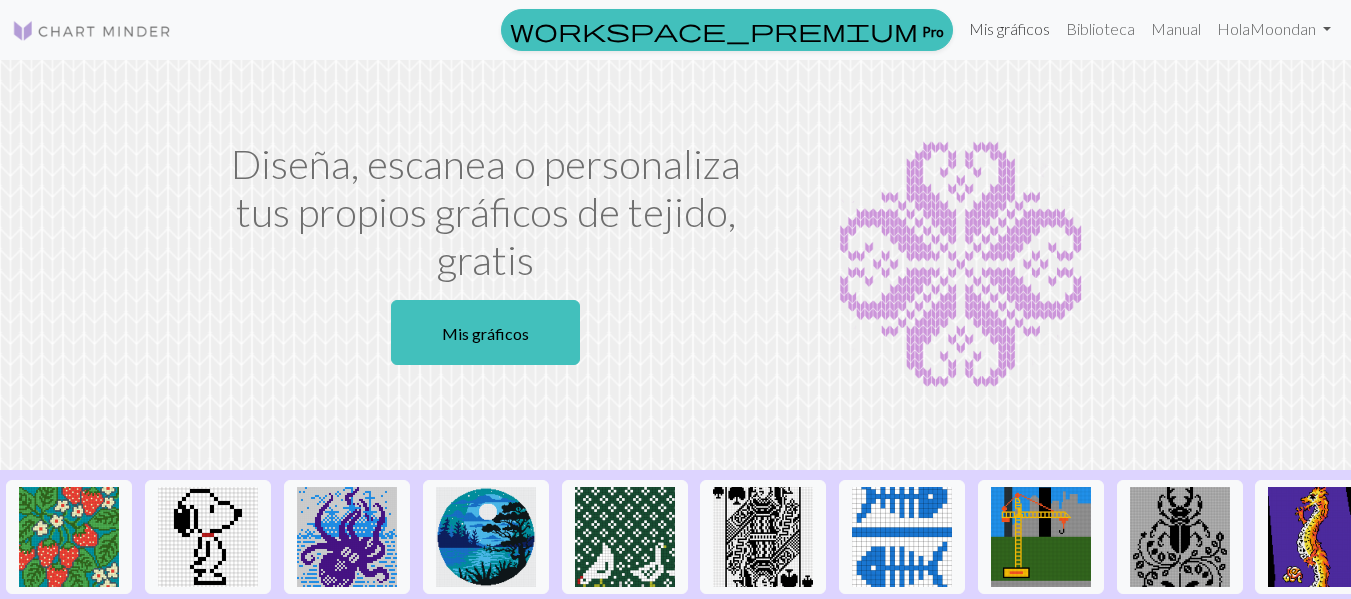 click on "Mis gráficos" at bounding box center [1009, 29] 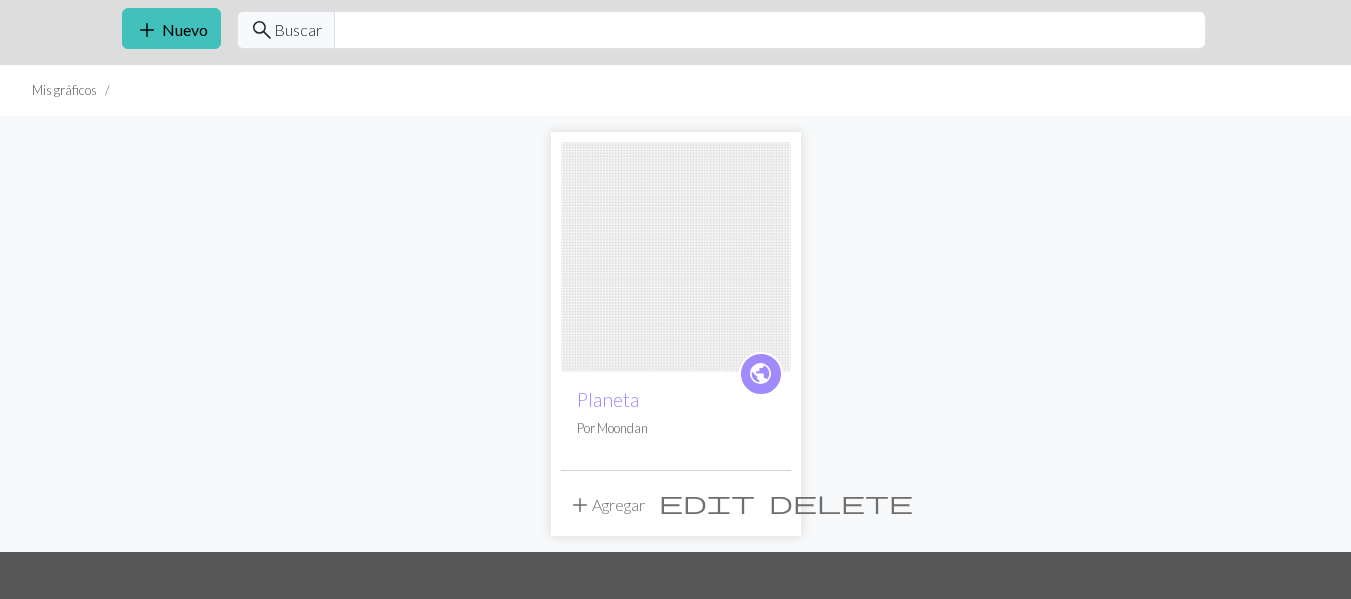 scroll, scrollTop: 100, scrollLeft: 0, axis: vertical 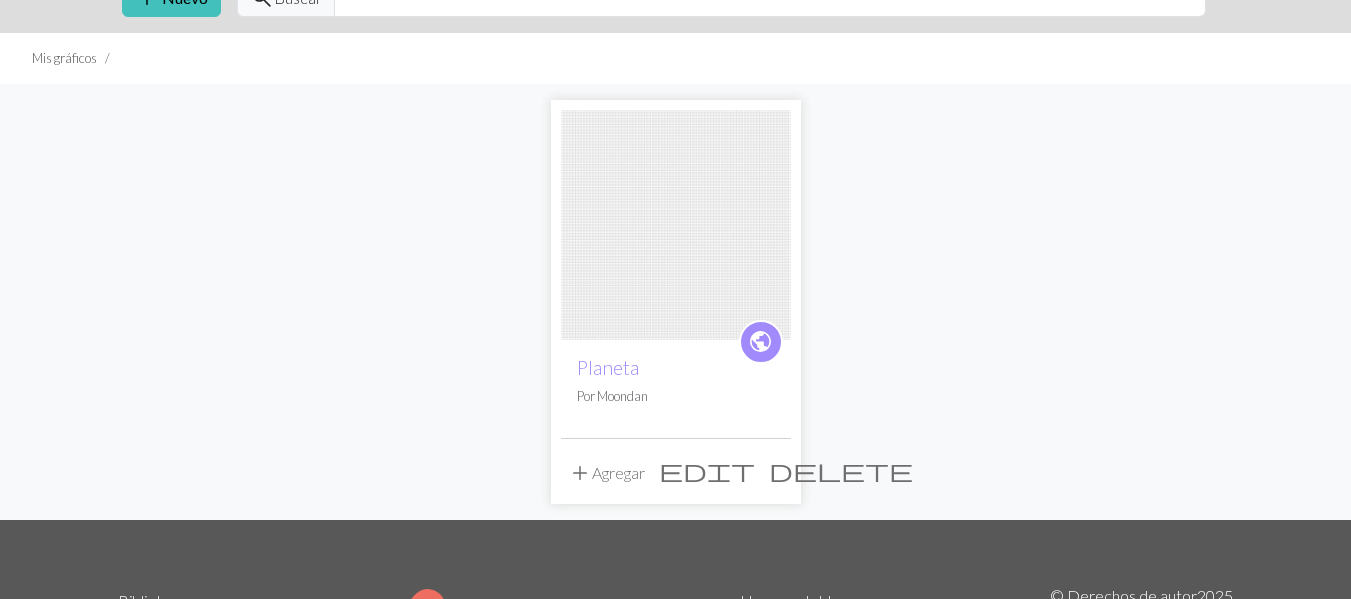 click at bounding box center (676, 225) 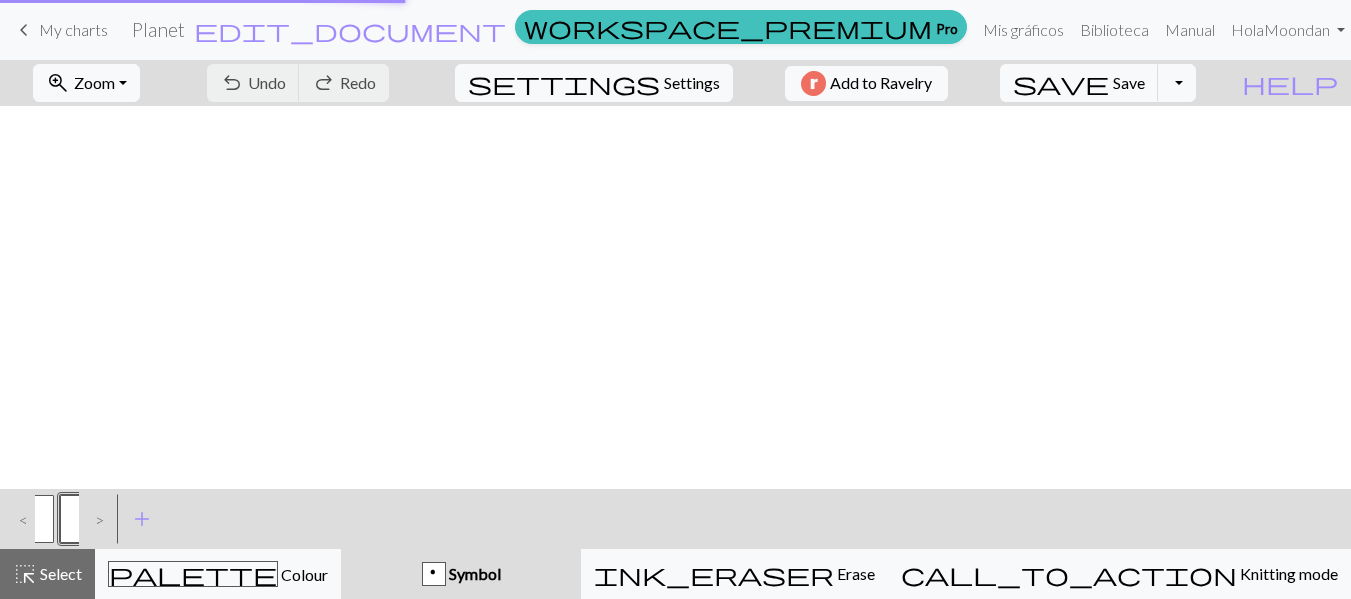 scroll, scrollTop: 0, scrollLeft: 0, axis: both 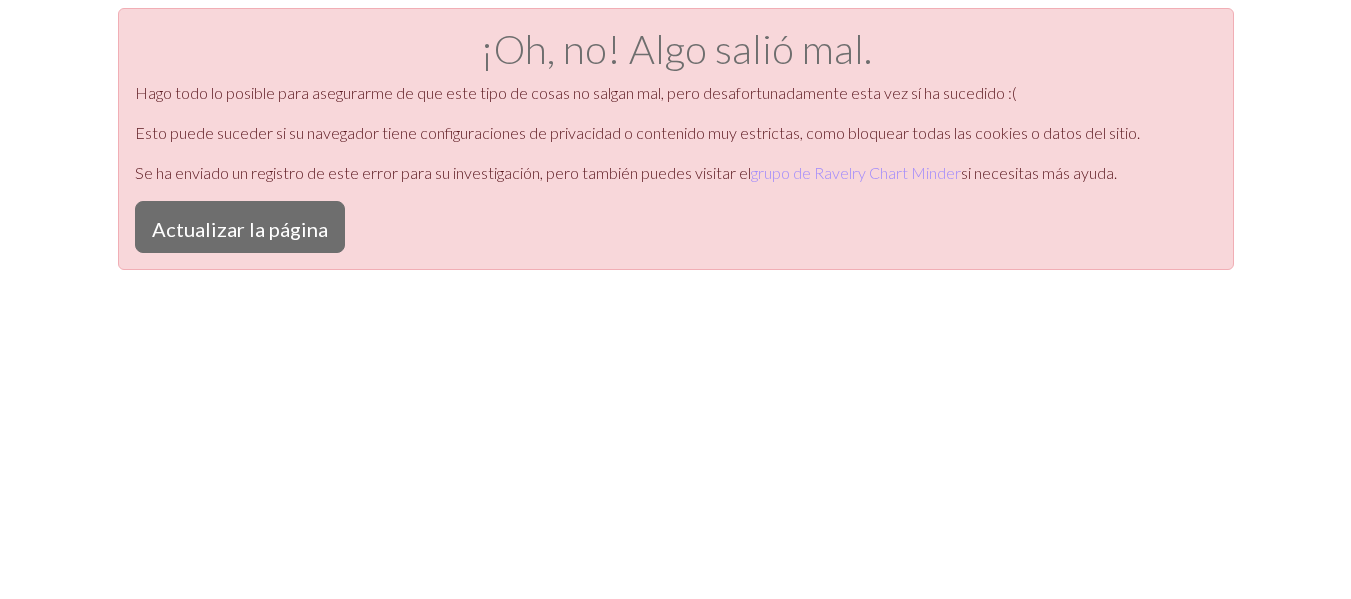 click on "¡Oh, no! Algo salió mal. Hago todo lo posible para asegurarme de que este tipo de cosas no salgan mal, pero desafortunadamente esta vez sí ha sucedido :( Esto puede suceder si su navegador tiene configuraciones de privacidad o contenido muy estrictas, como bloquear todas las cookies o datos del sitio. Se ha enviado un registro de este error para su investigación, pero también puedes visitar el  grupo de Ravelry Chart Minder  si necesitas más ayuda.     Actualizar la página" at bounding box center [675, 307] 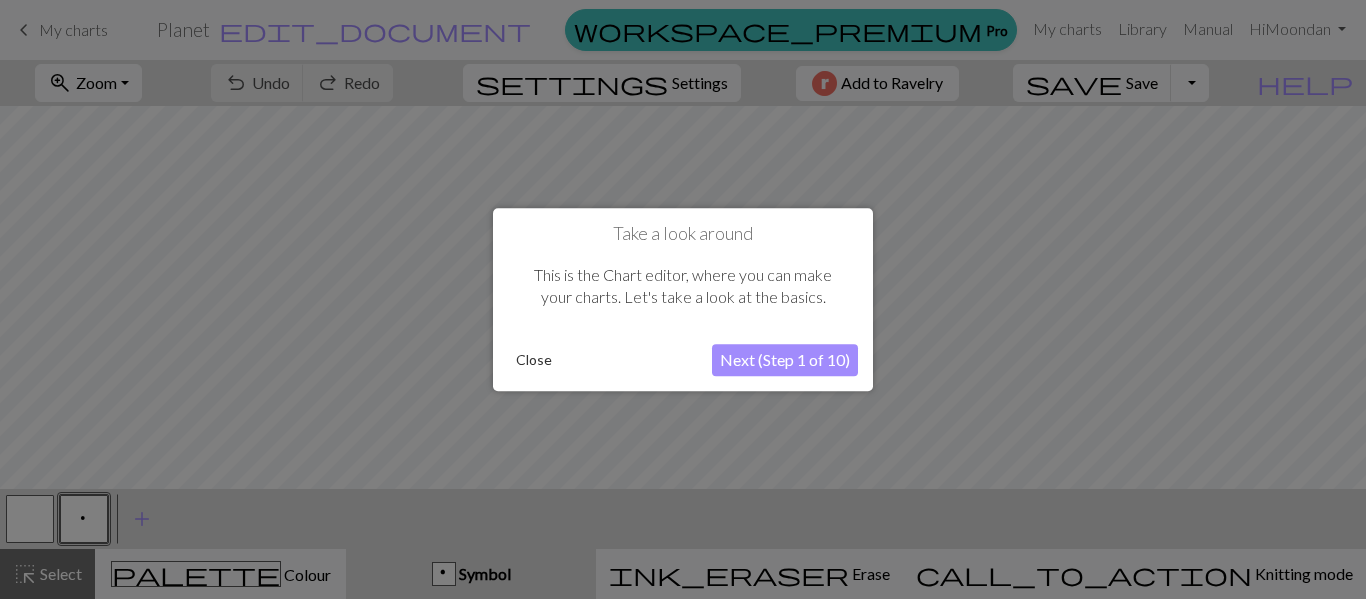 scroll, scrollTop: 0, scrollLeft: 0, axis: both 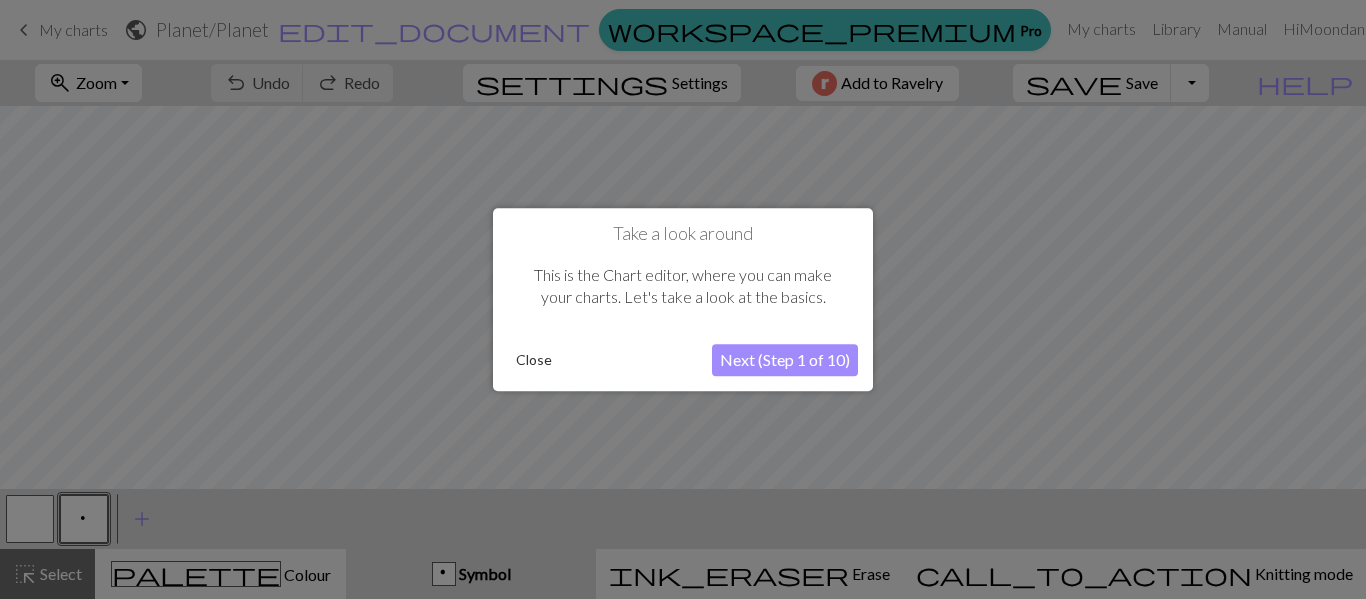 click on "Next (Step 1 of 10)" at bounding box center [785, 360] 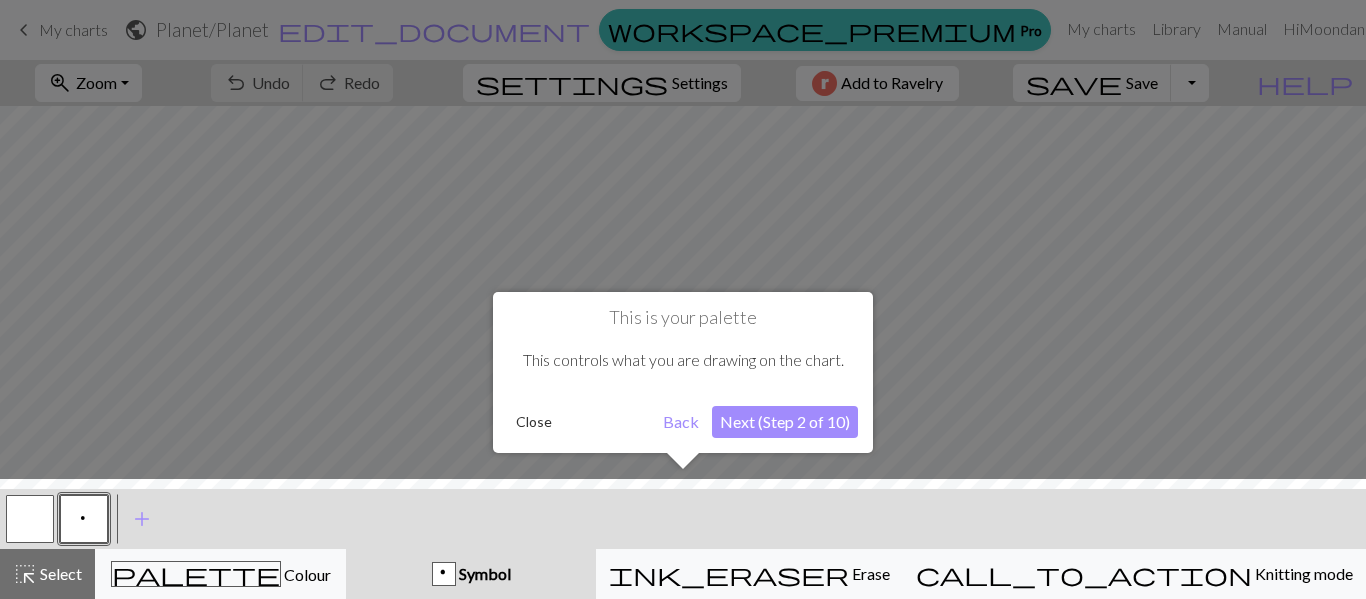 click on "Next (Step 2 of 10)" at bounding box center [785, 422] 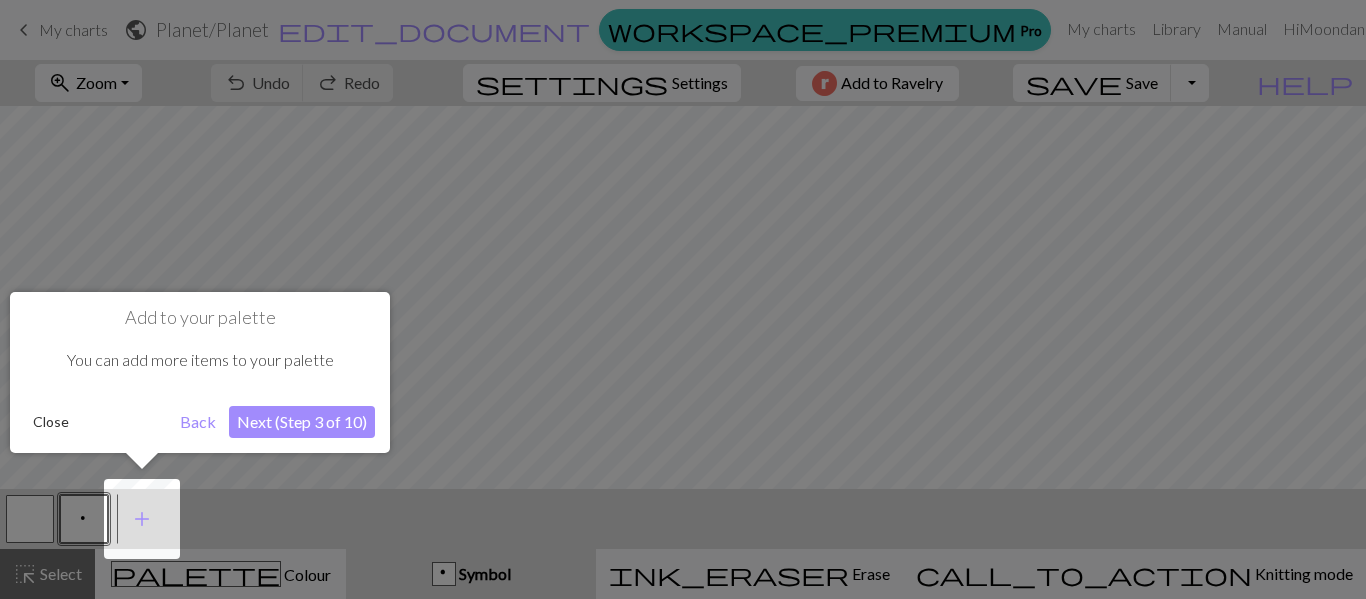 type 